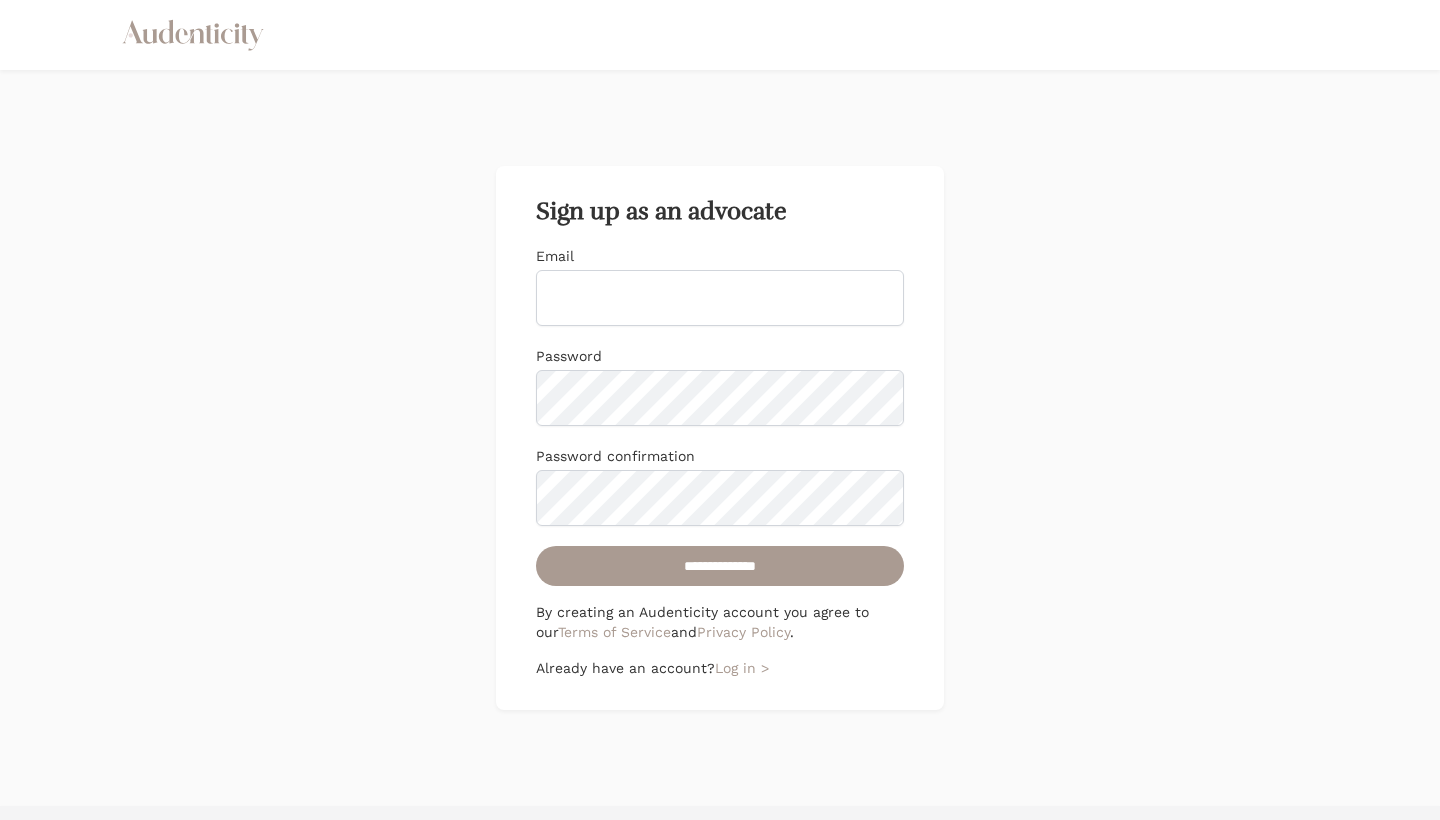 scroll, scrollTop: 0, scrollLeft: 0, axis: both 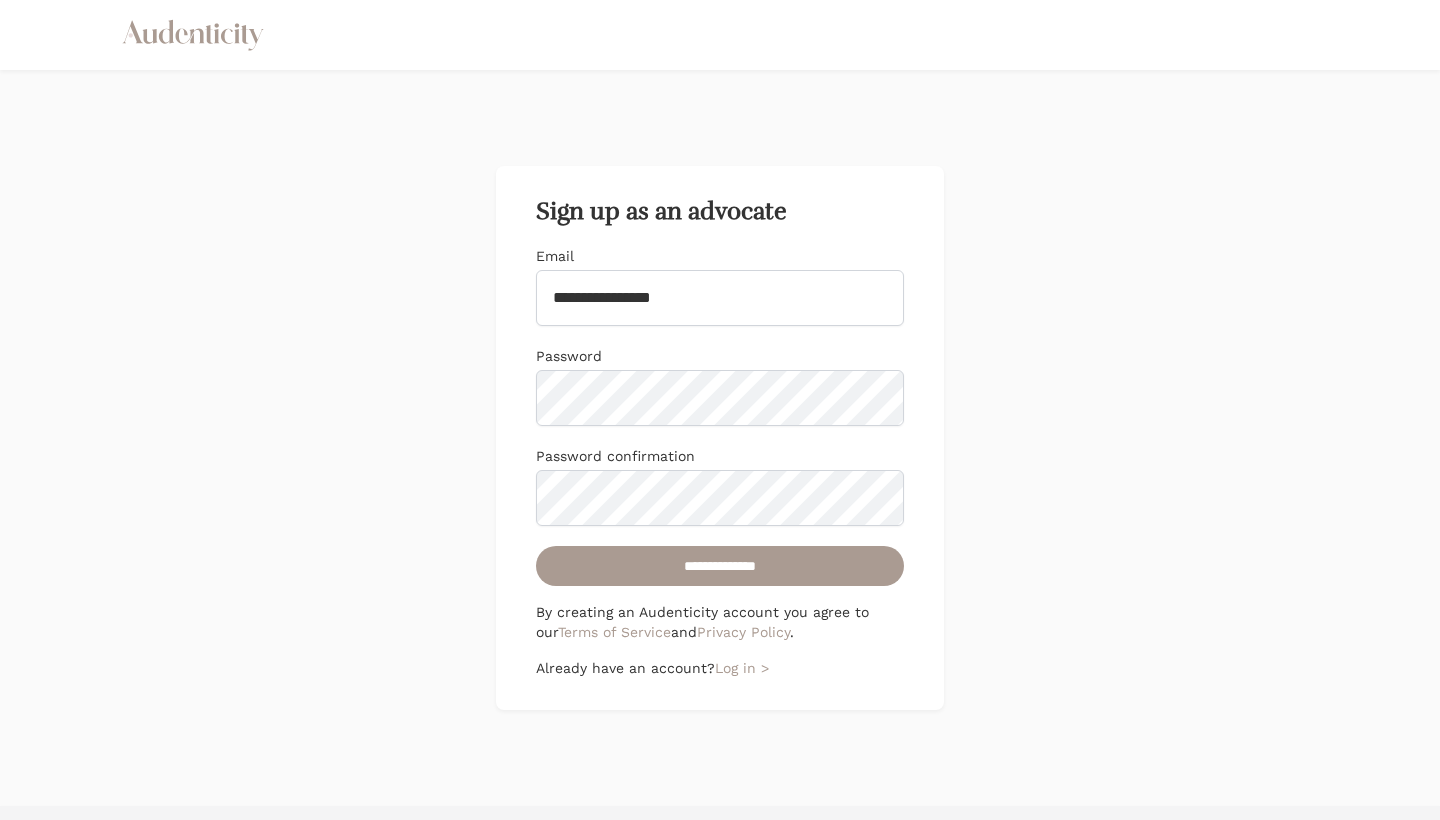 type on "**********" 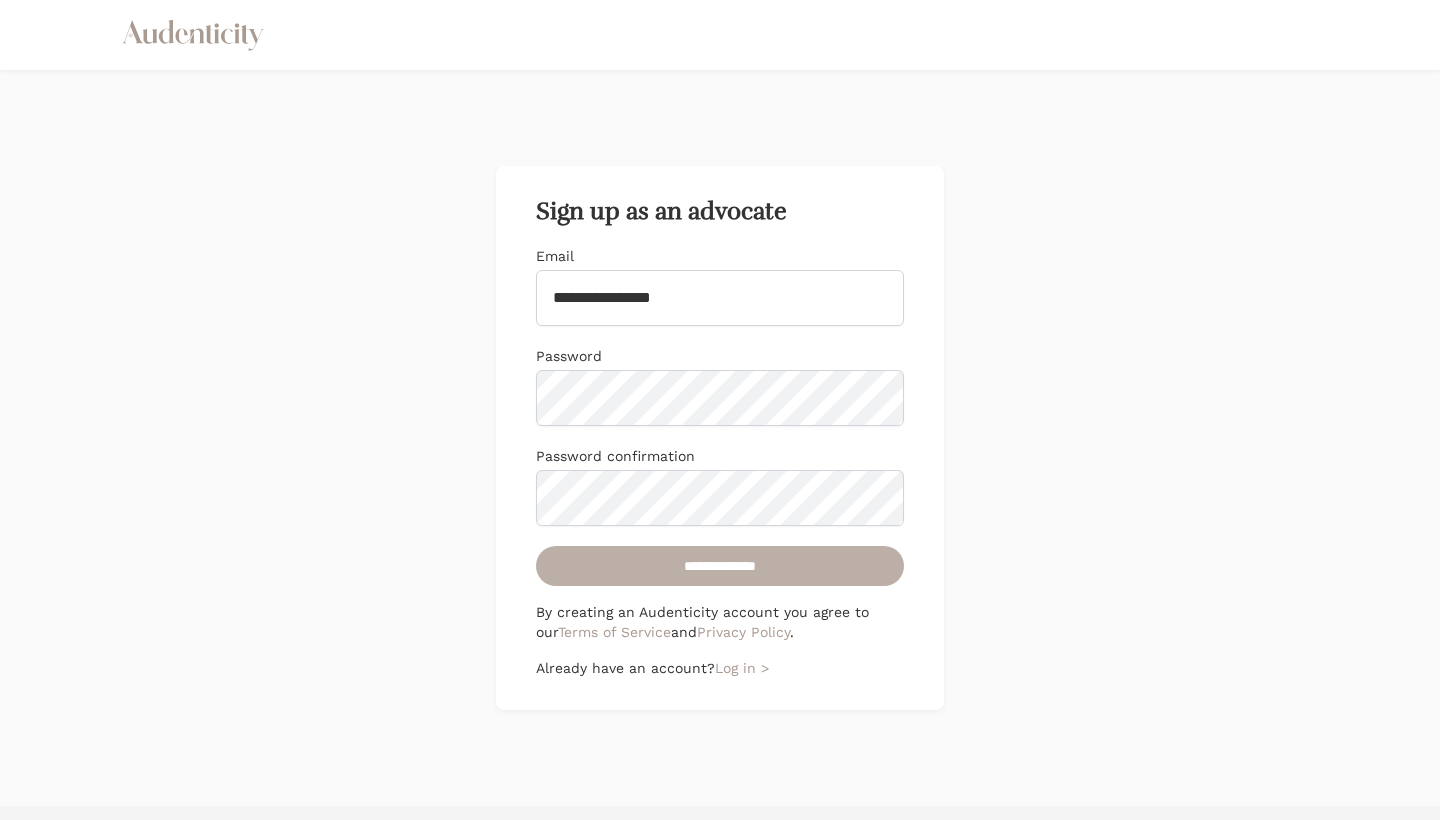 click on "**********" at bounding box center (720, 566) 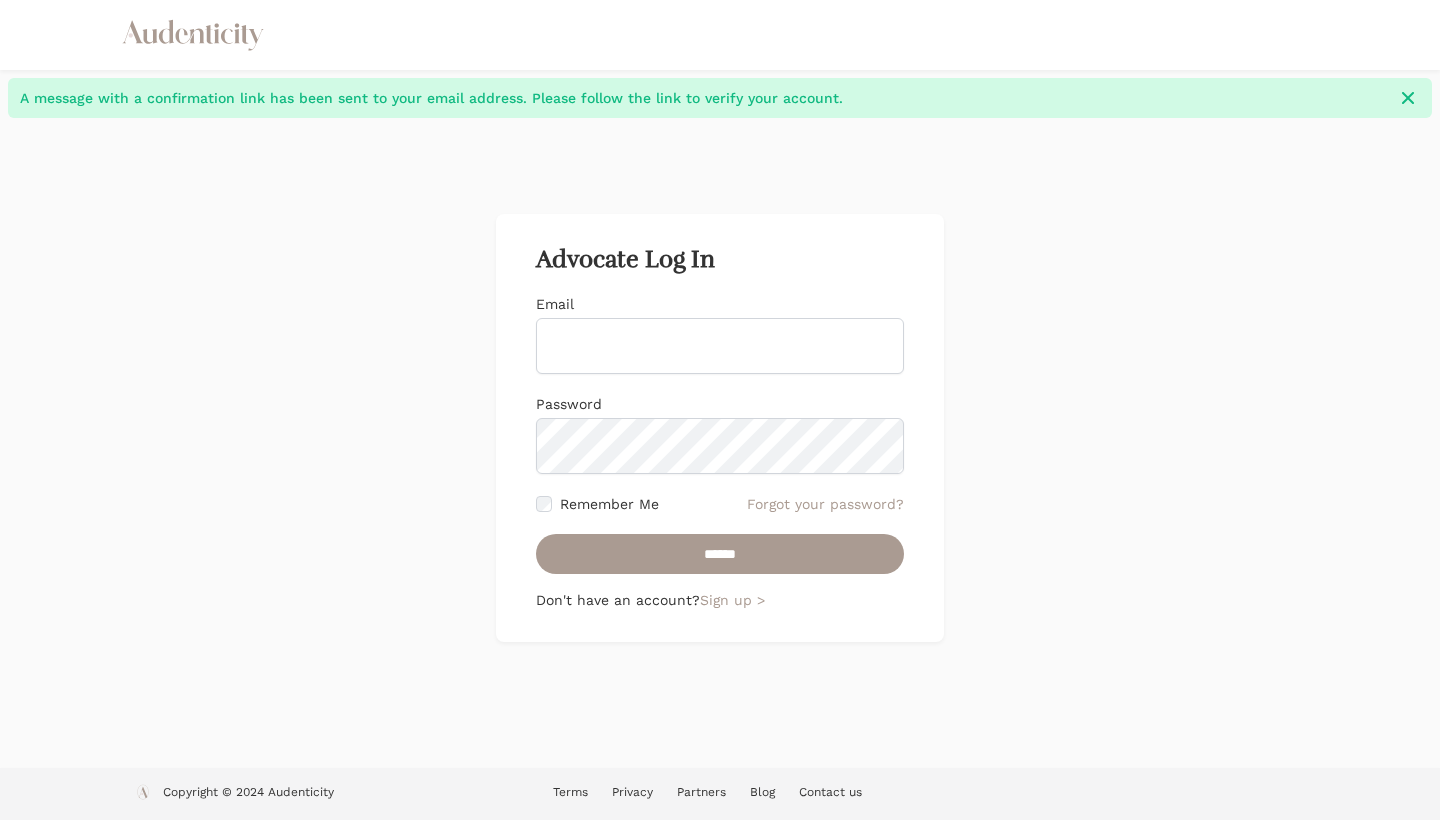 scroll, scrollTop: 0, scrollLeft: 0, axis: both 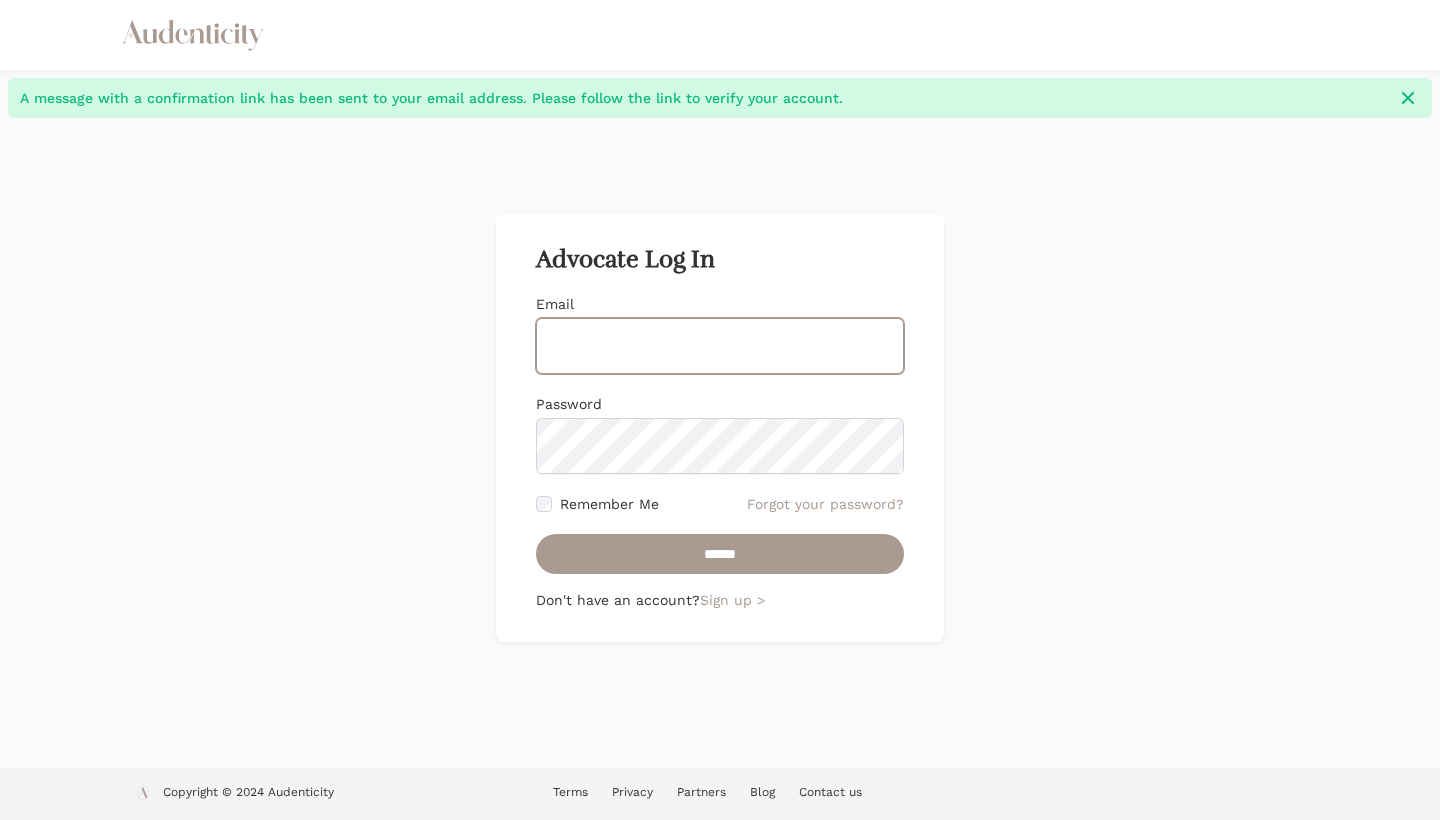 click on "Email" at bounding box center [720, 346] 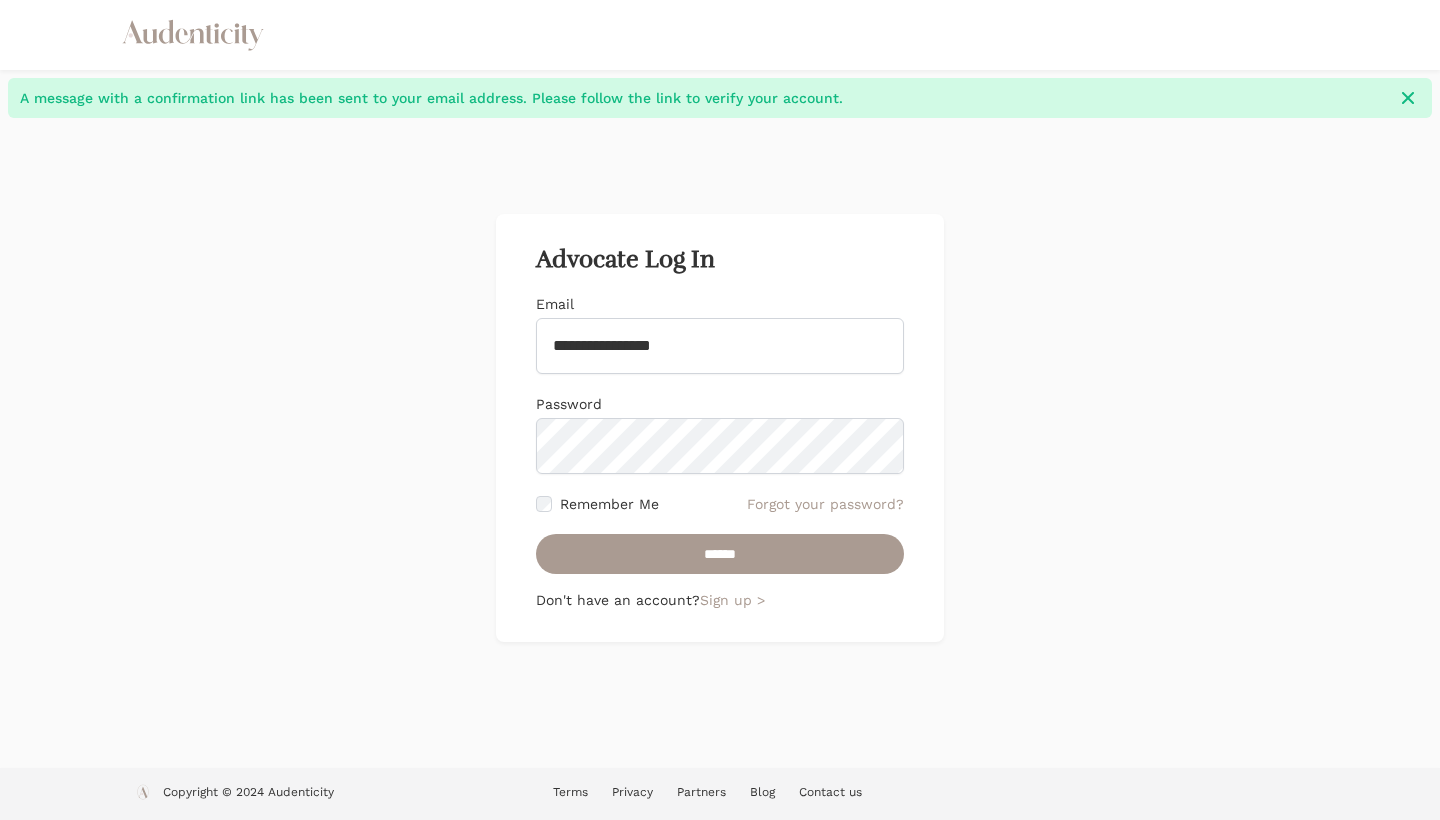 click on "**********" at bounding box center [720, 428] 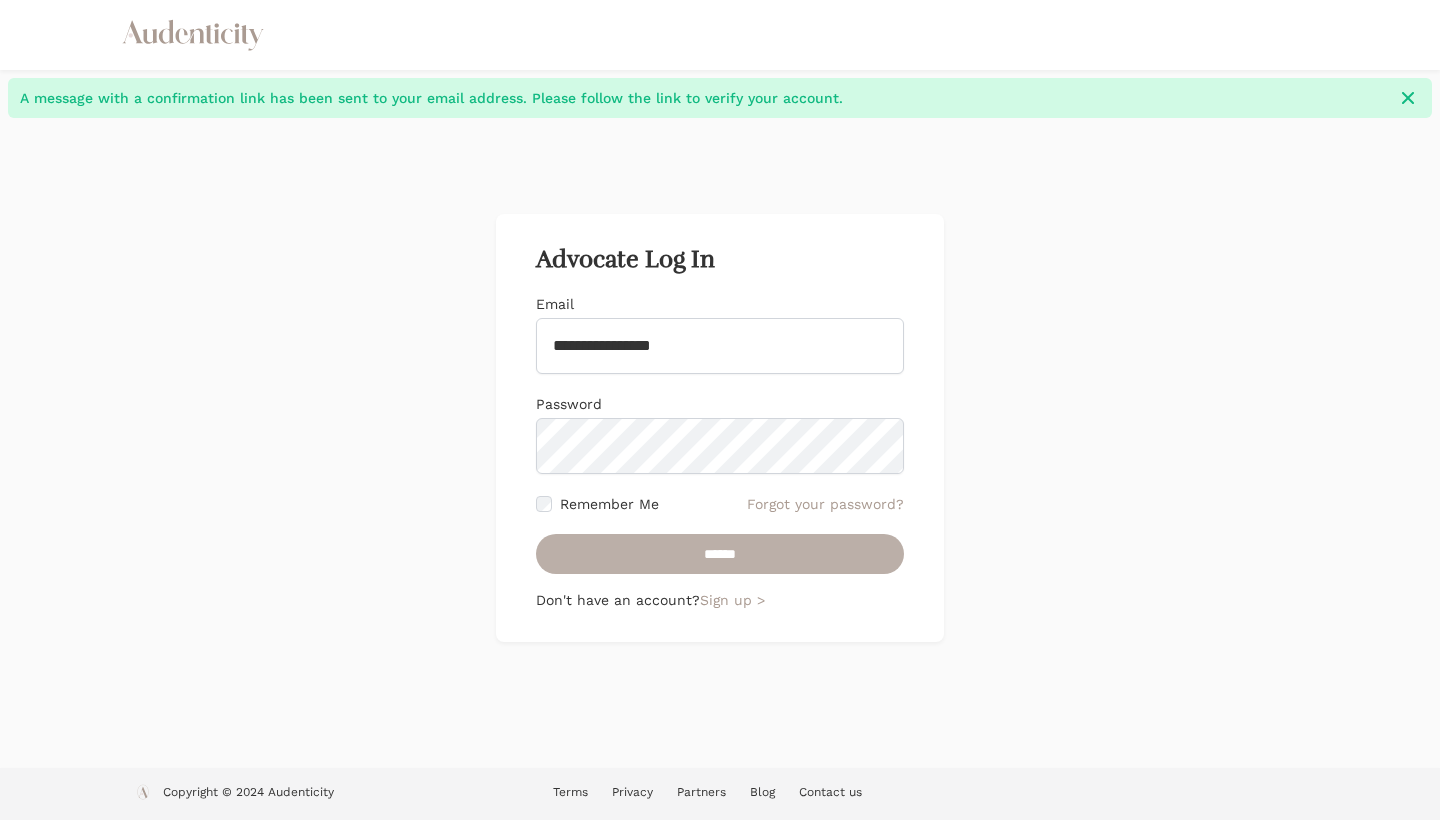 click on "******" at bounding box center (720, 554) 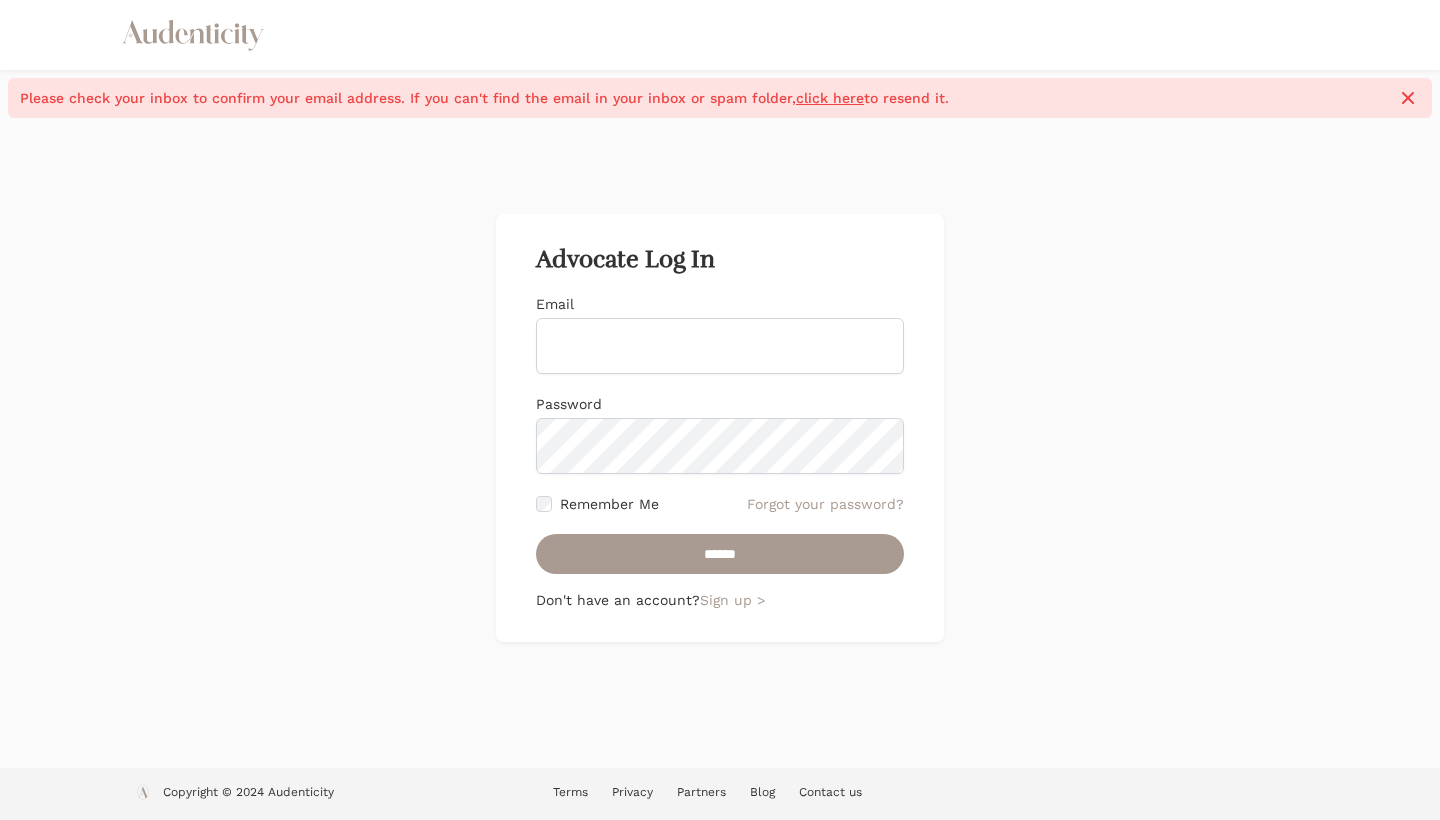 scroll, scrollTop: 0, scrollLeft: 0, axis: both 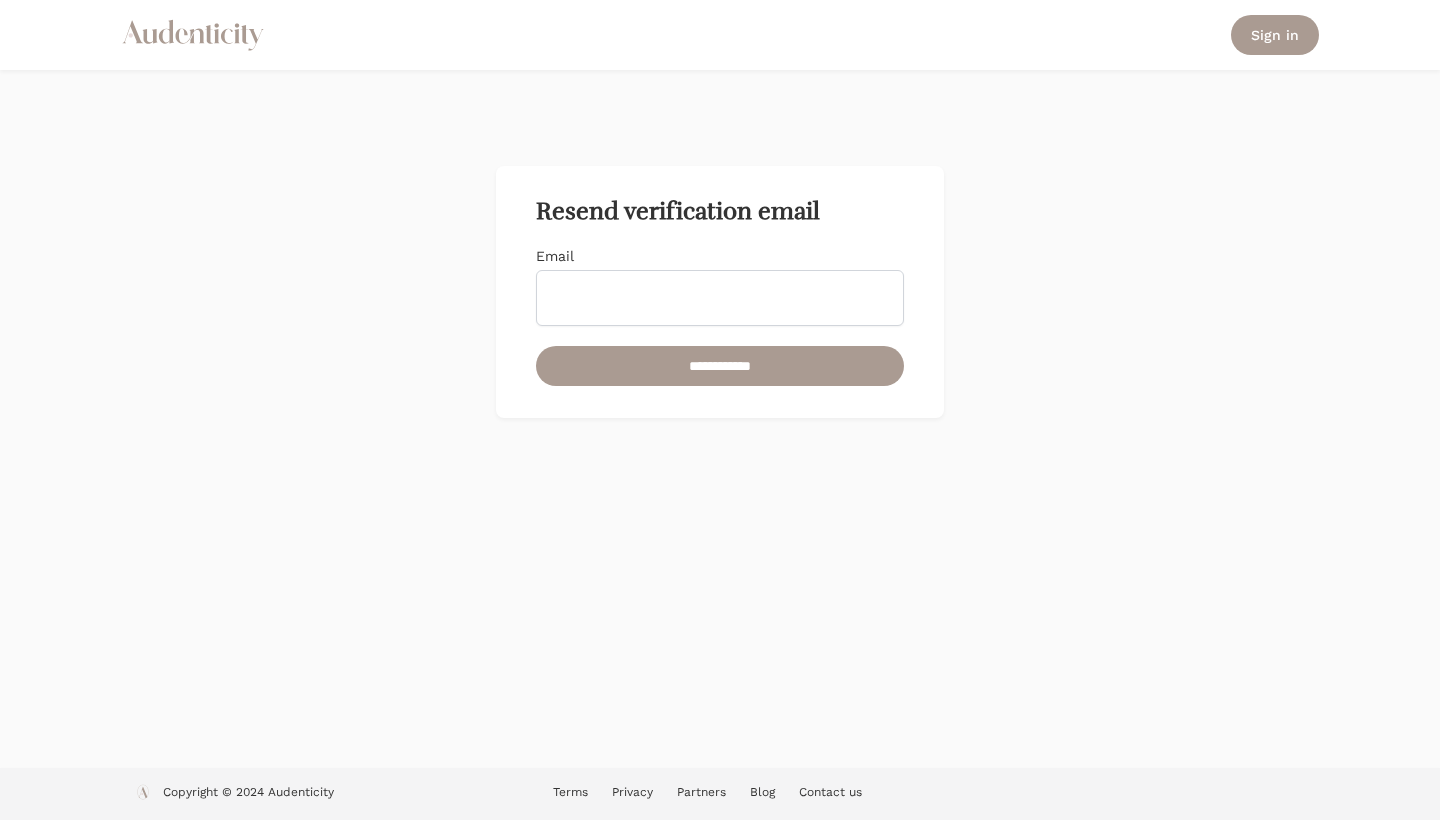 click on "Email" at bounding box center (720, 298) 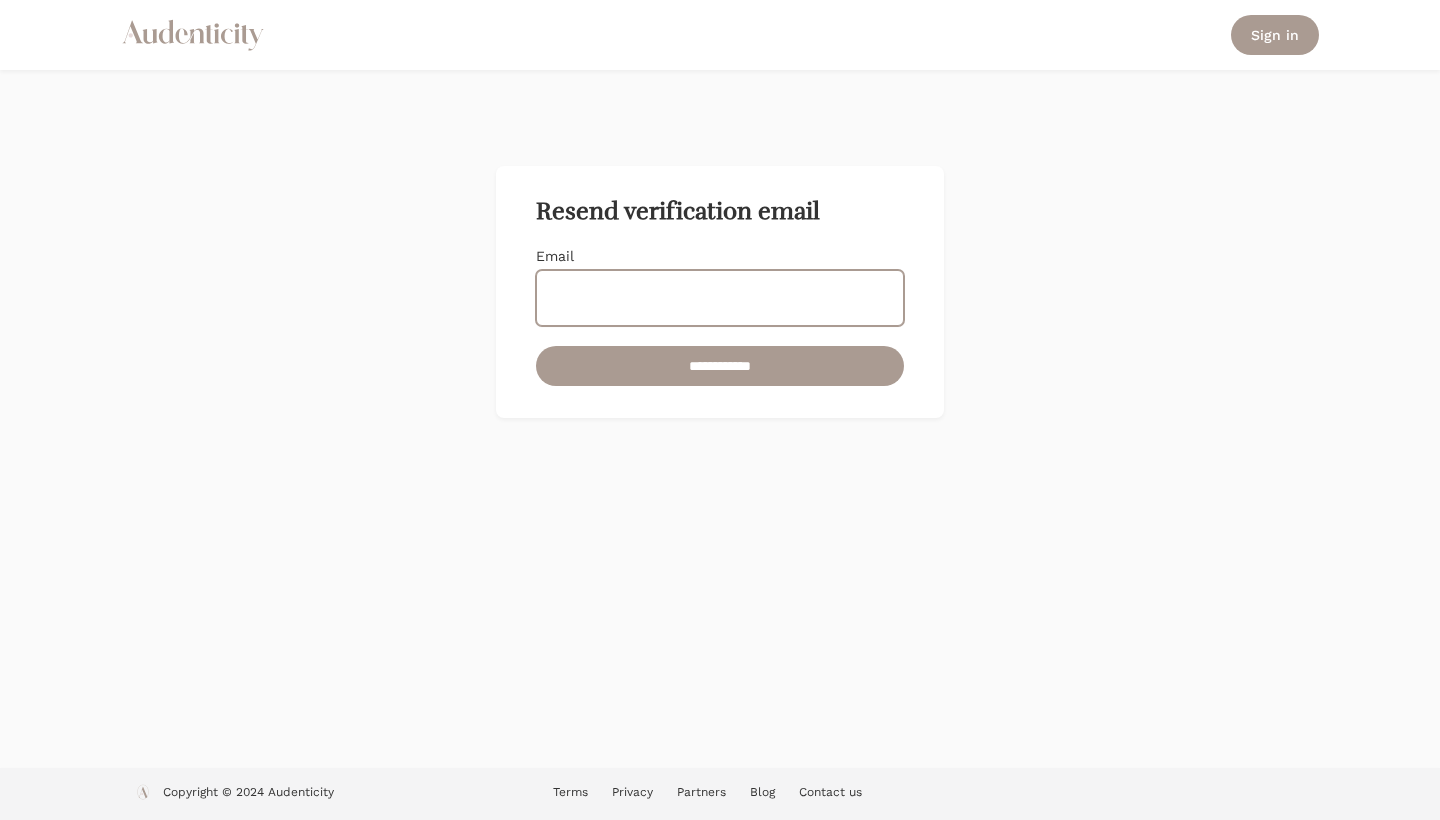 click on "Email" at bounding box center (720, 298) 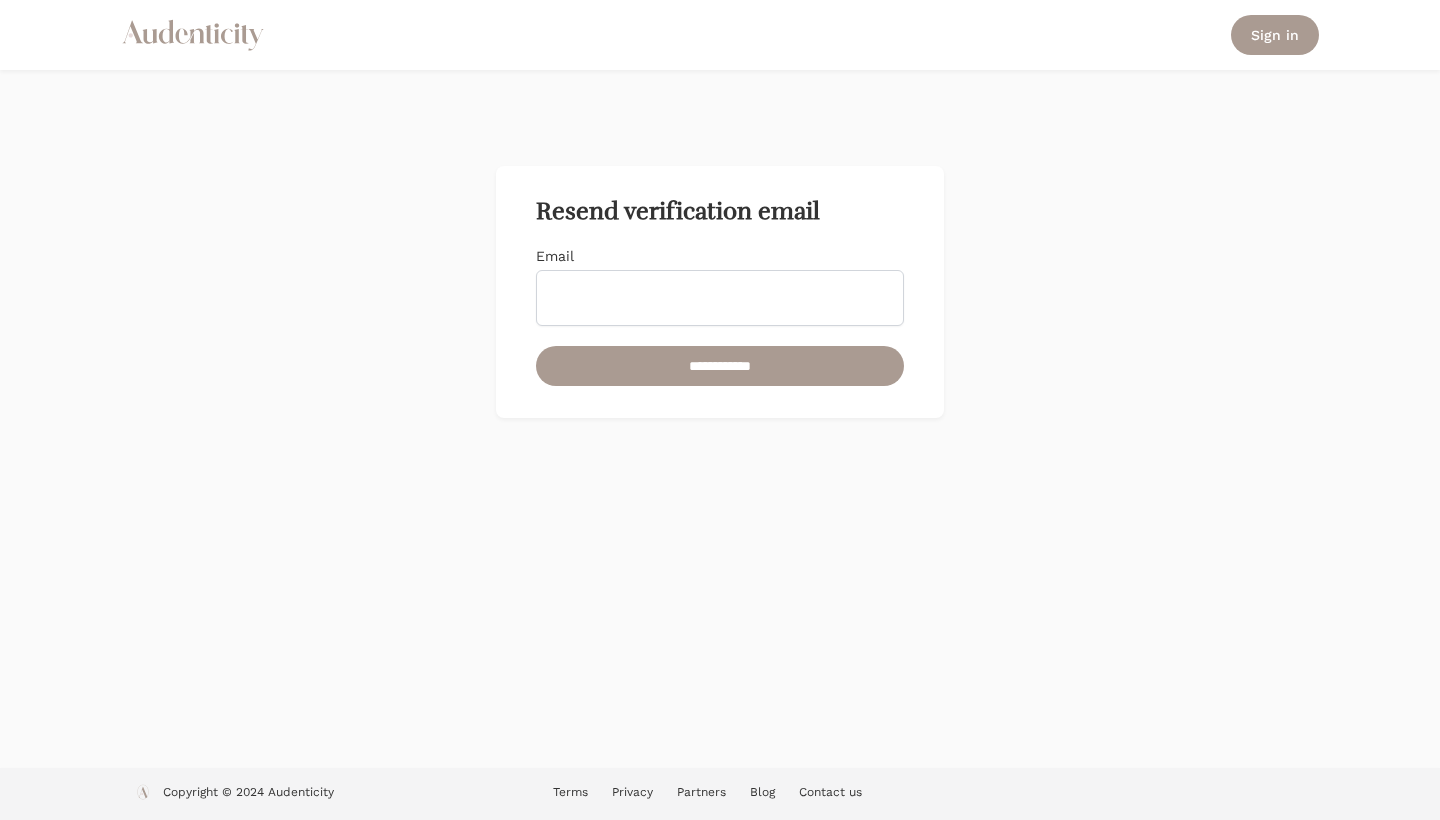 click on "**********" at bounding box center [720, 419] 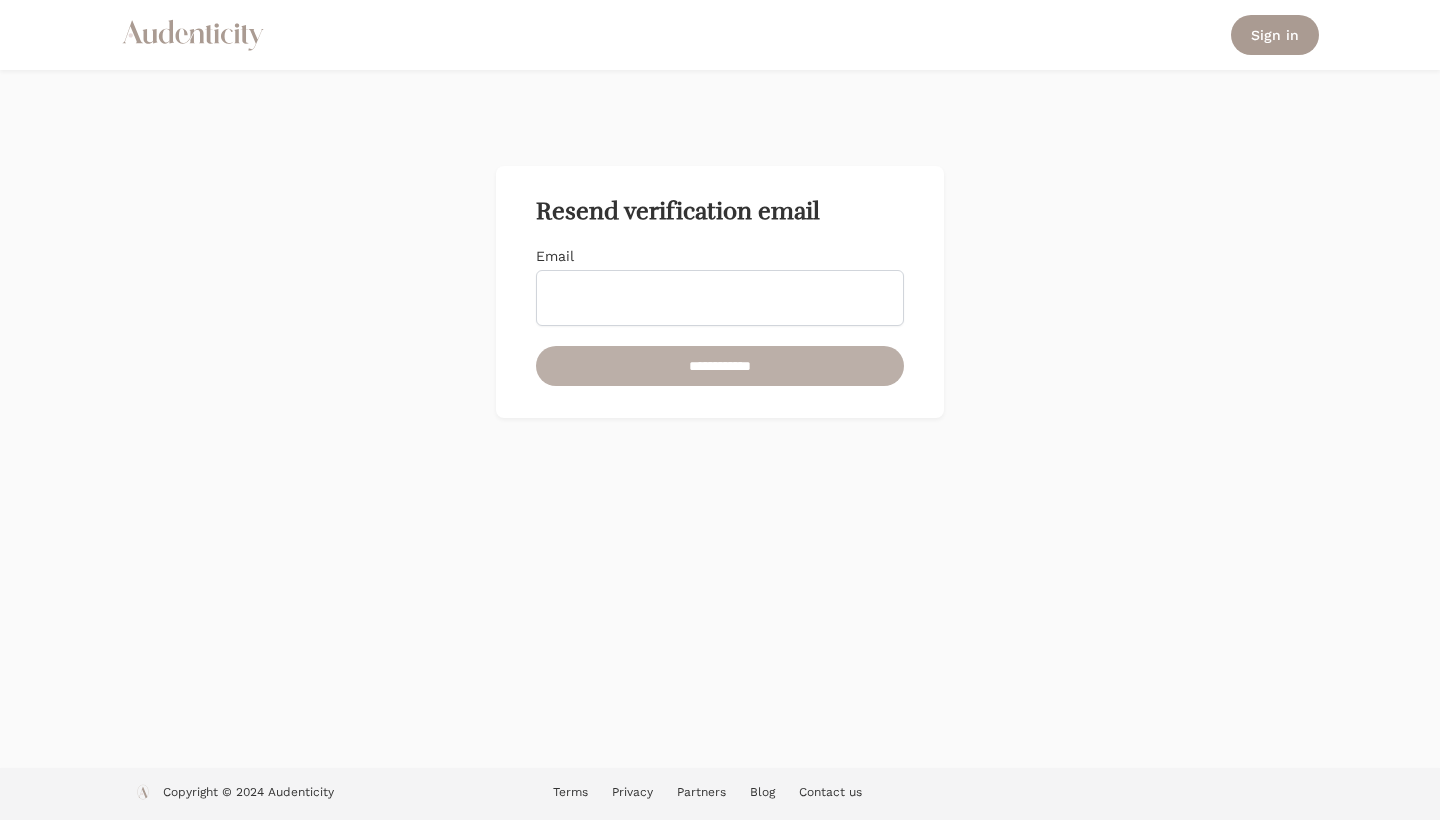 click on "**********" at bounding box center (720, 366) 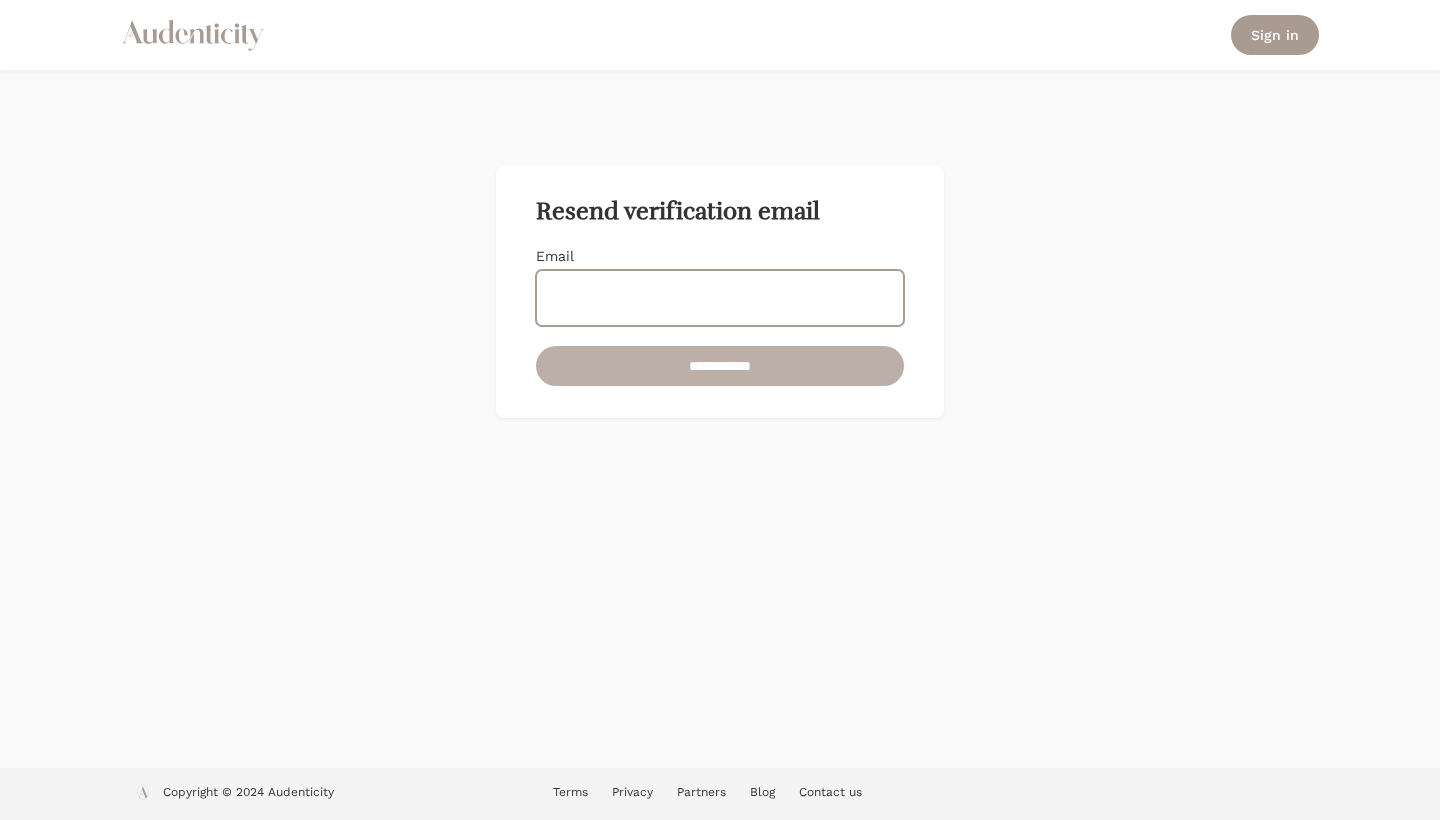 type on "**********" 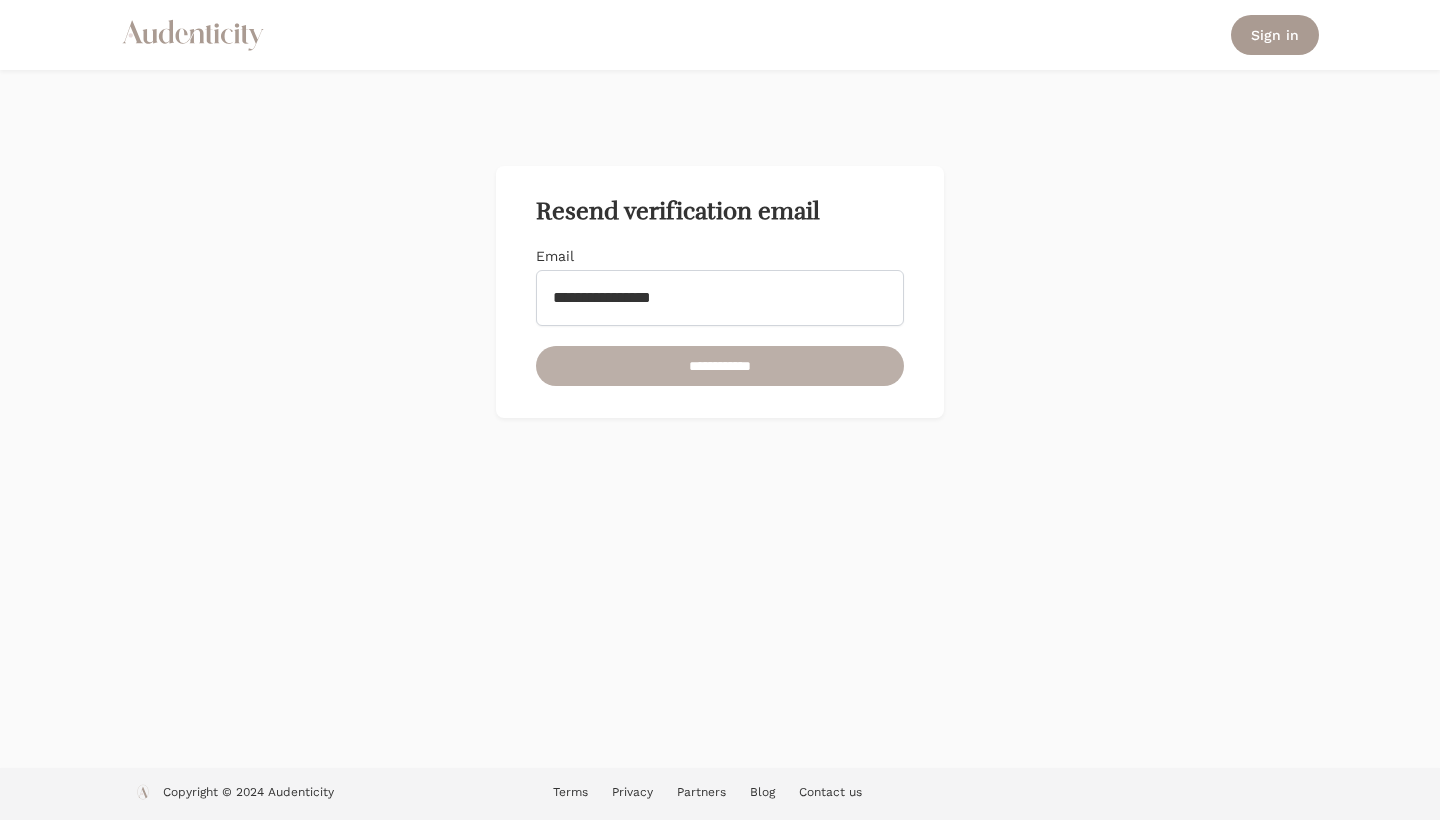 click on "**********" at bounding box center [720, 366] 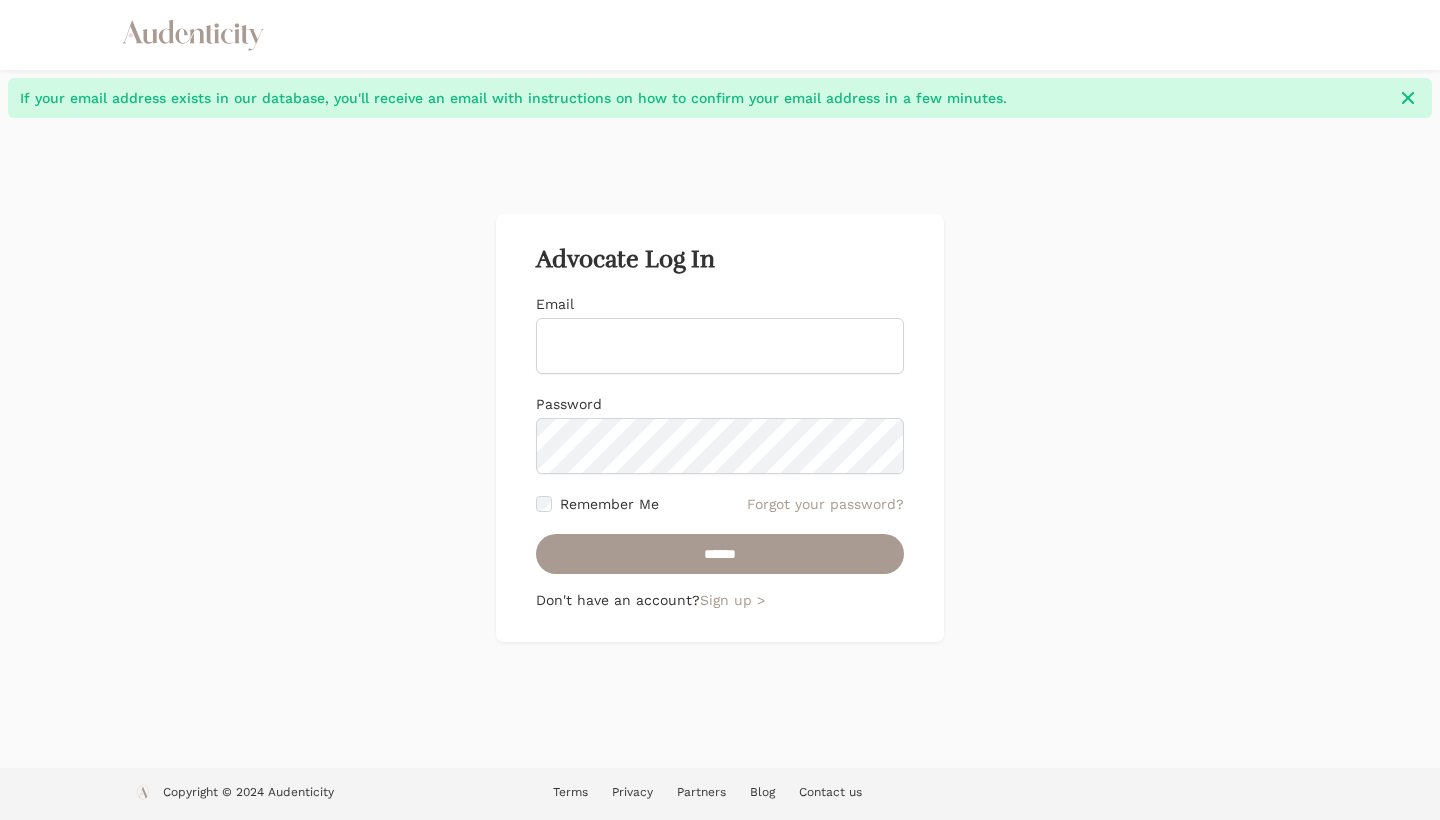 scroll, scrollTop: 0, scrollLeft: 0, axis: both 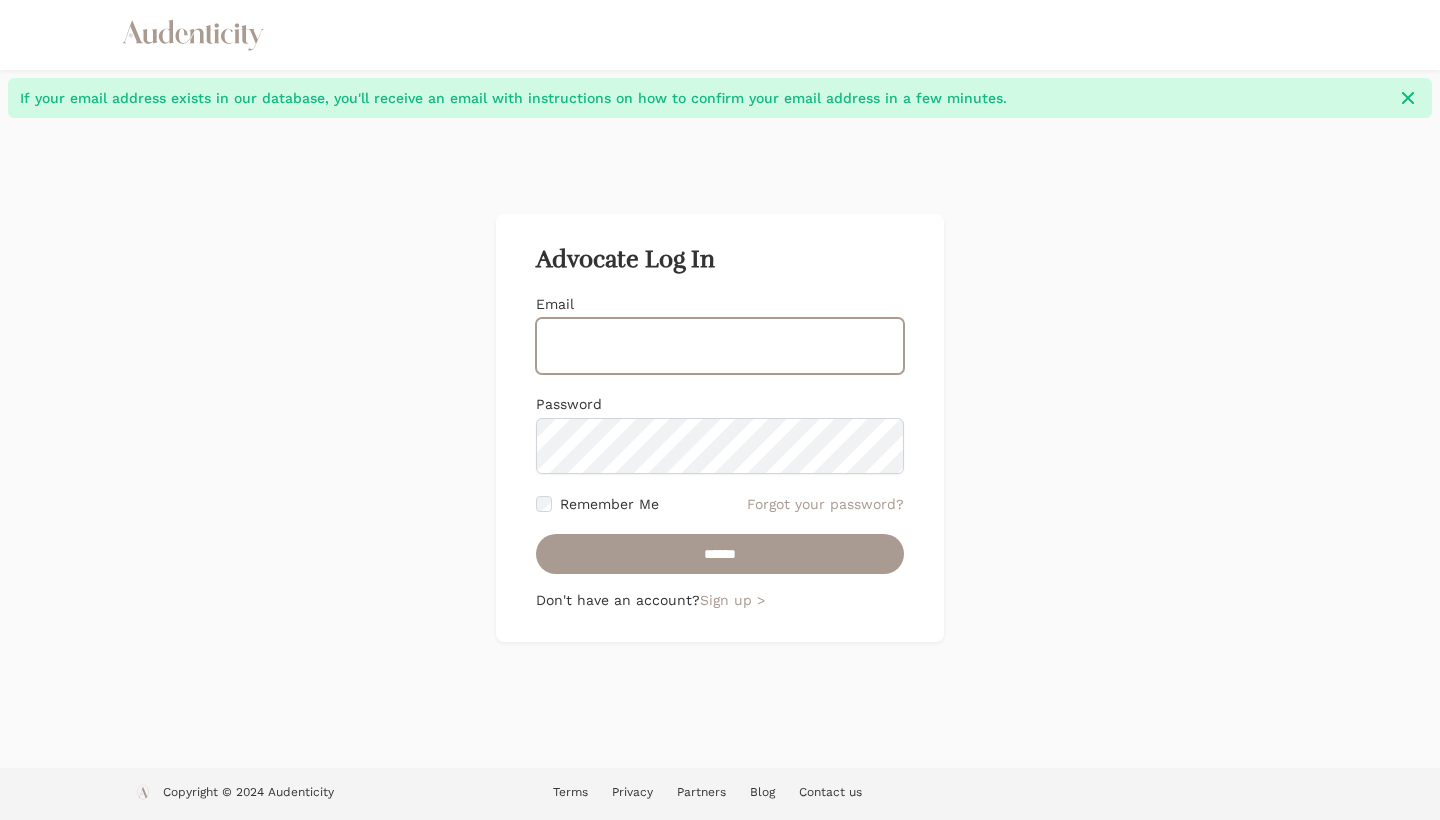 click on "Email" at bounding box center [720, 346] 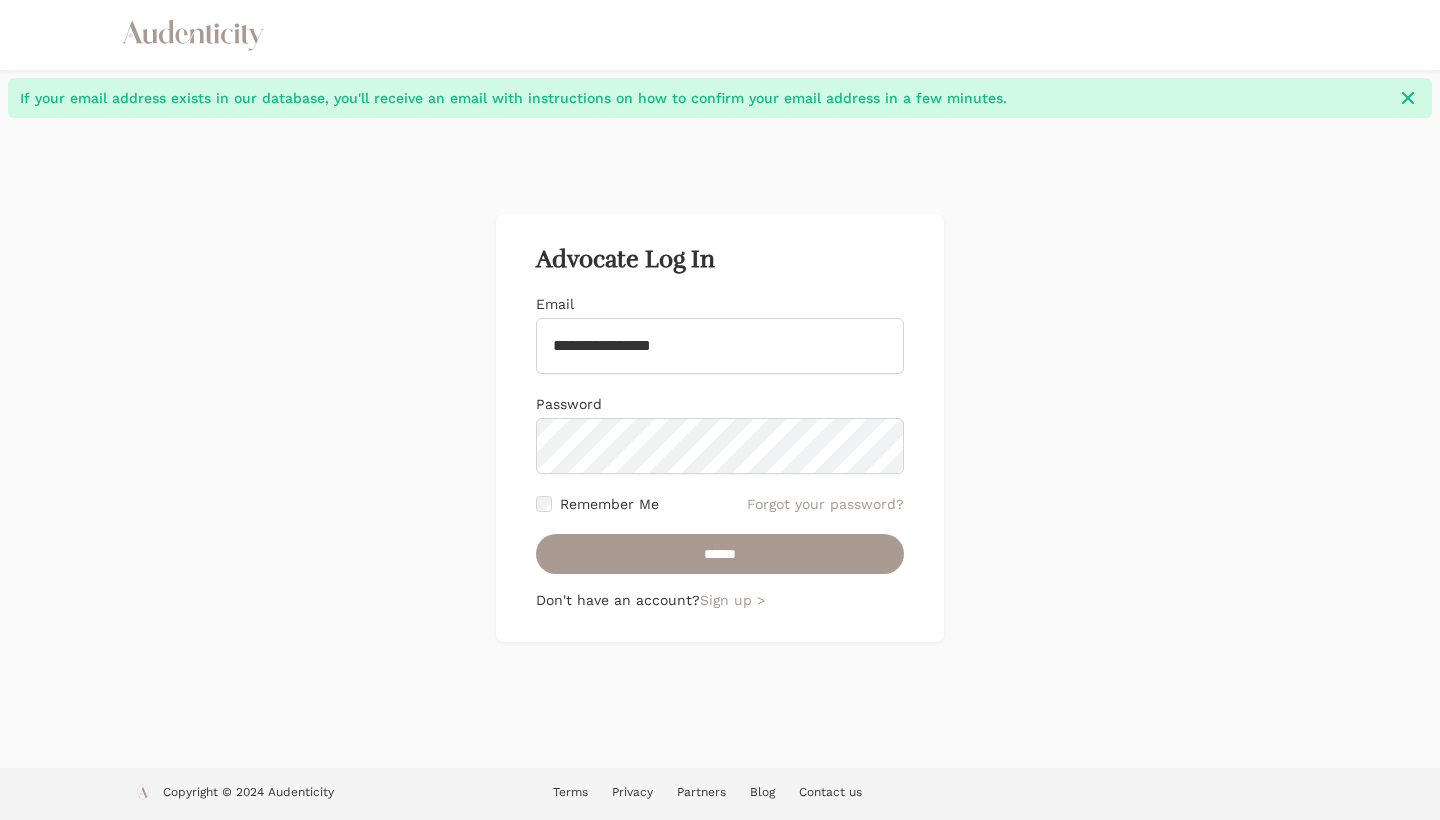click on "Remember Me" at bounding box center [597, 504] 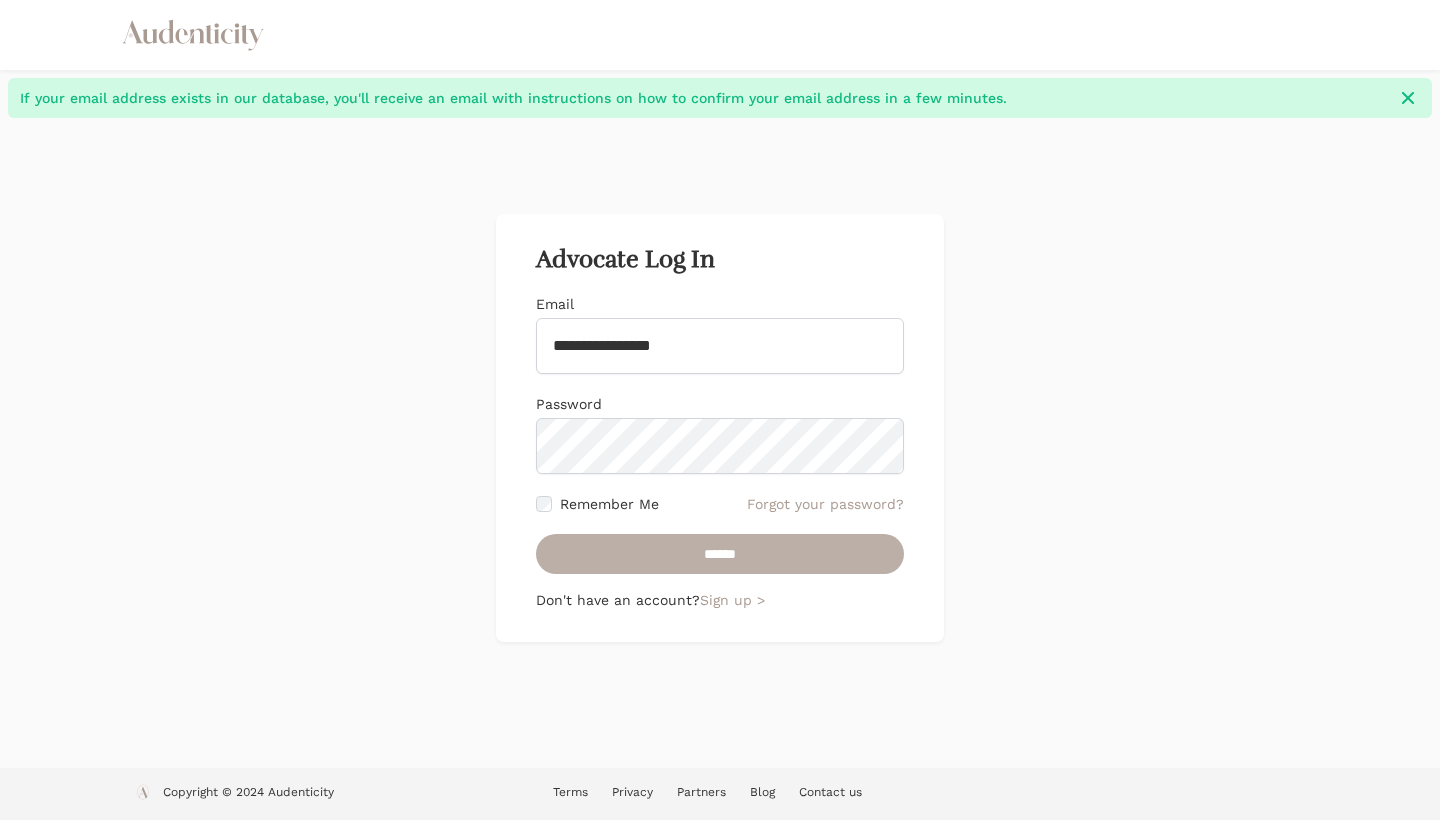 click on "******" at bounding box center (720, 554) 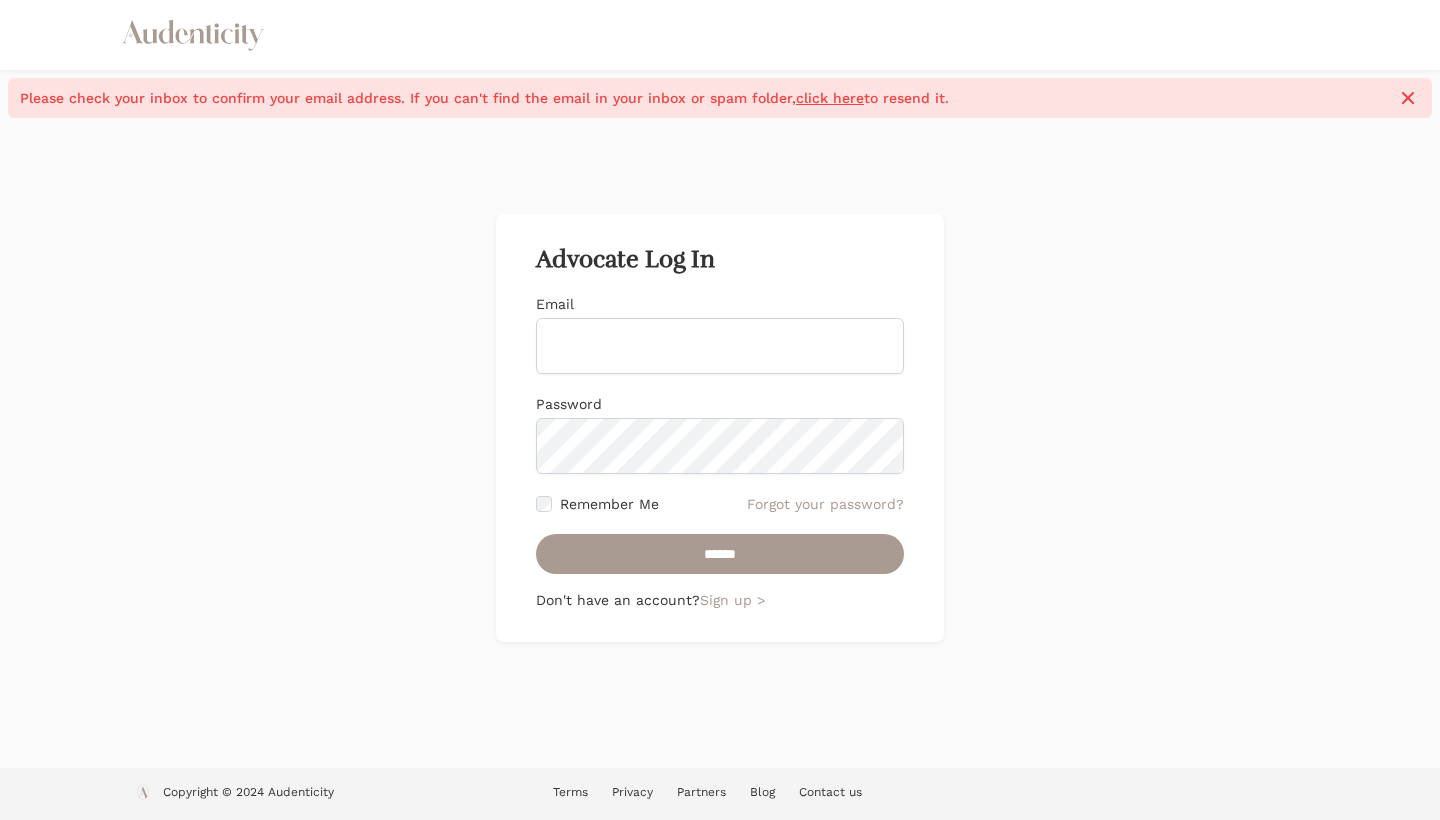 scroll, scrollTop: 0, scrollLeft: 0, axis: both 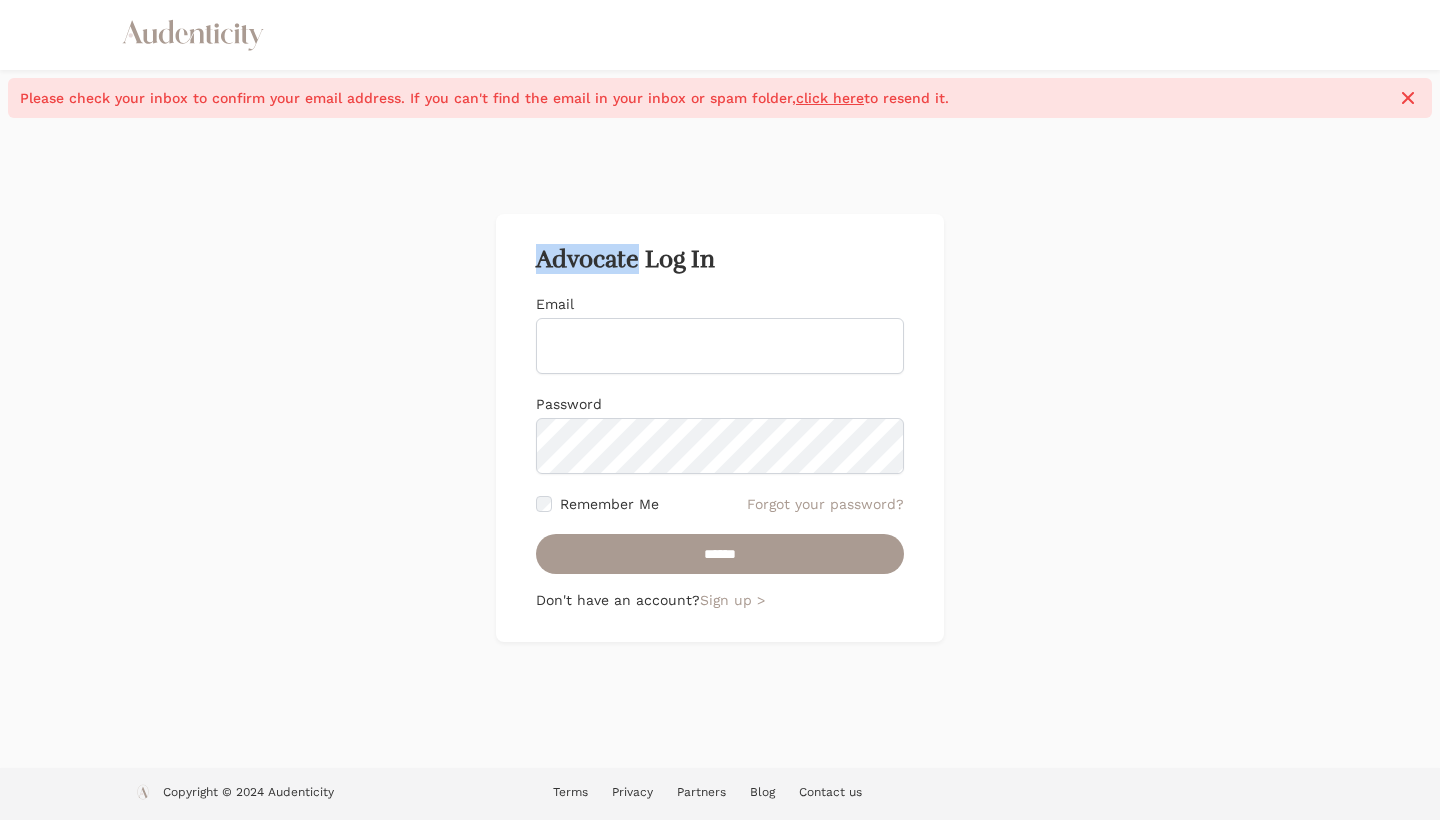 click on "Advocate Log In
Email
Password
Remember Me
Forgot your password?
******
Don't have an account?  Sign up >" at bounding box center (720, 428) 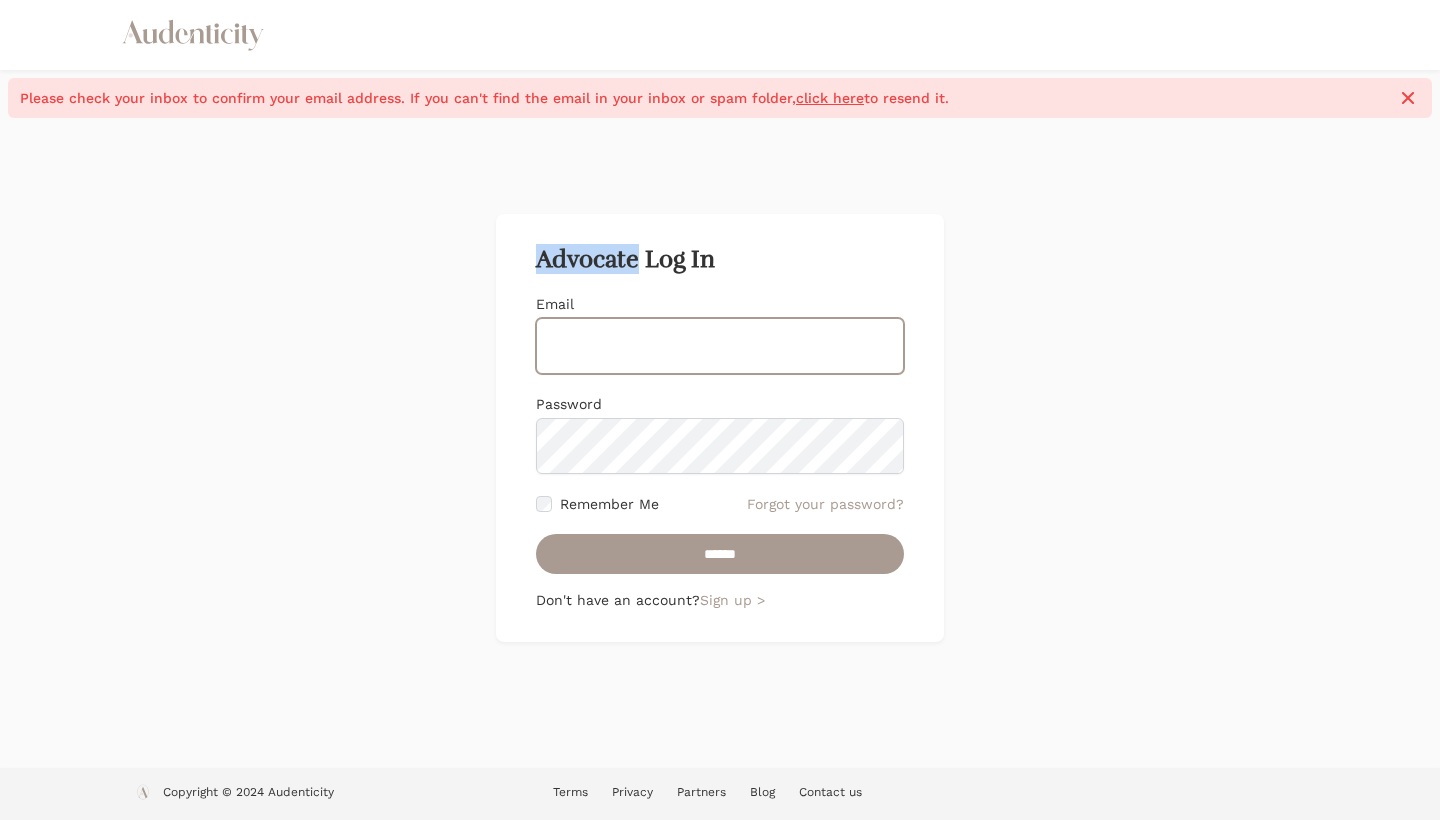 click on "Email" at bounding box center (720, 346) 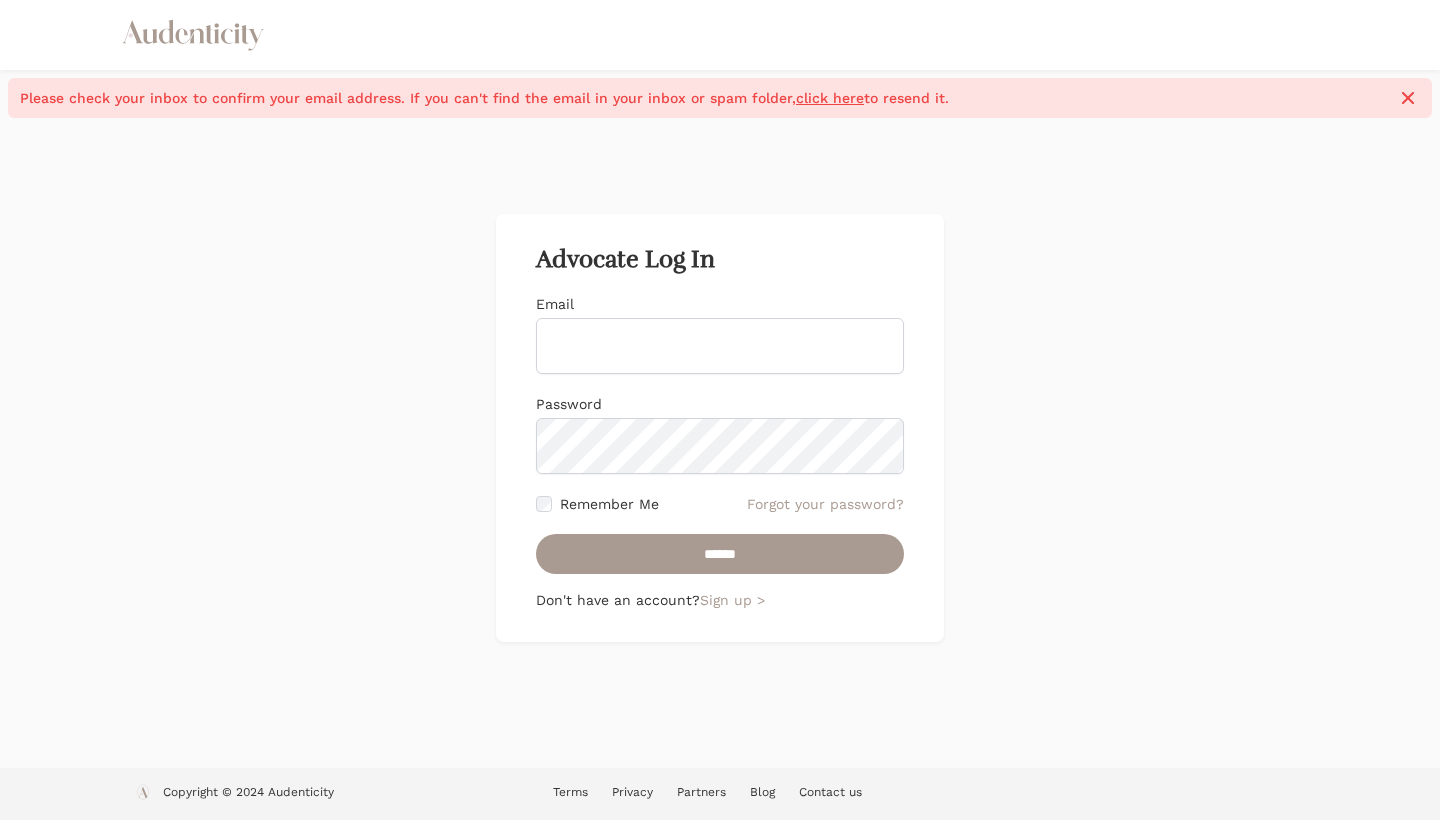 click on "Advocate Log In
Email
Password
Remember Me
Forgot your password?
******
Don't have an account?  Sign up >" at bounding box center [720, 428] 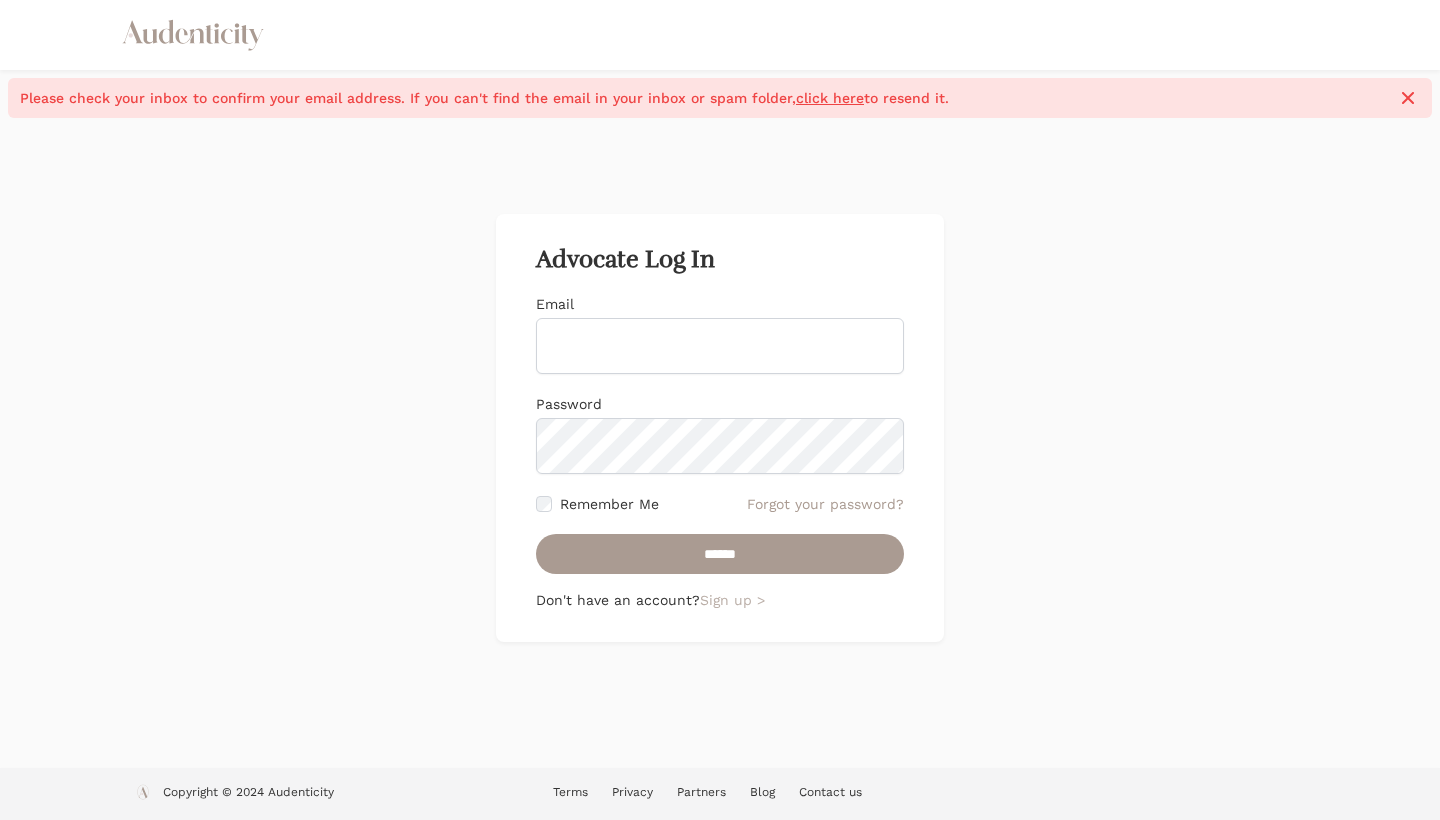click on "Sign up >" at bounding box center [732, 600] 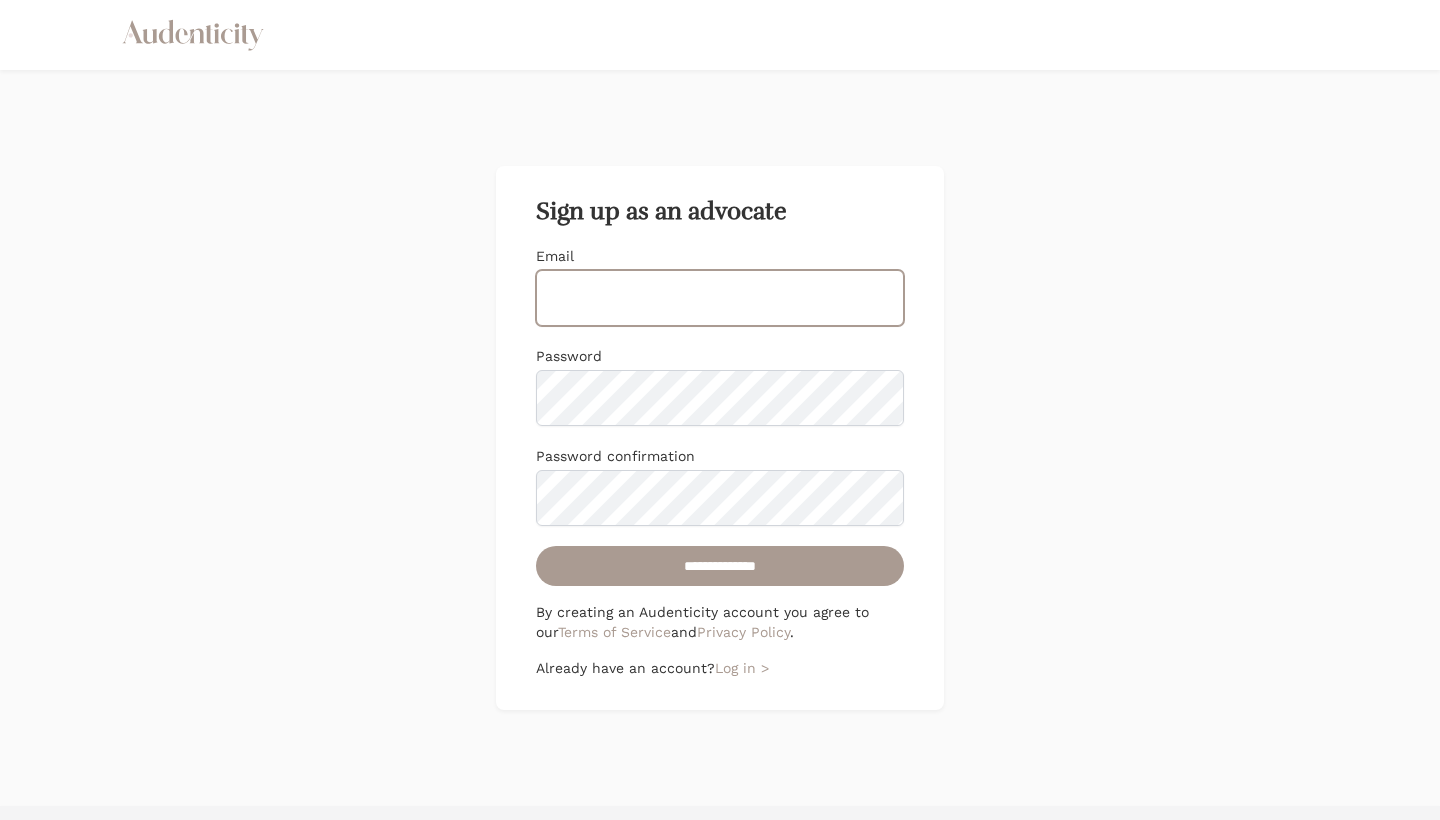 type on "**********" 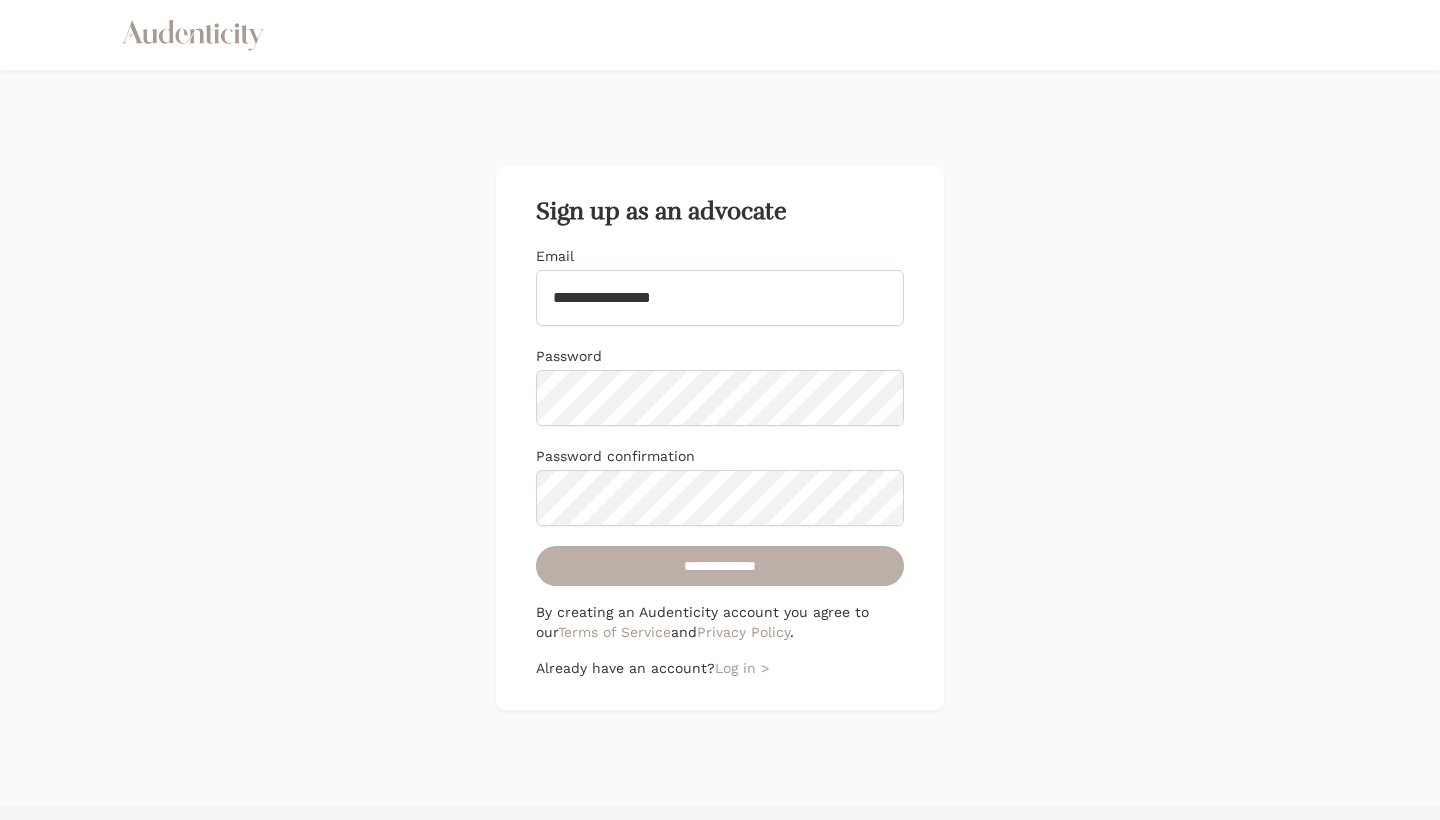 click on "**********" at bounding box center (720, 566) 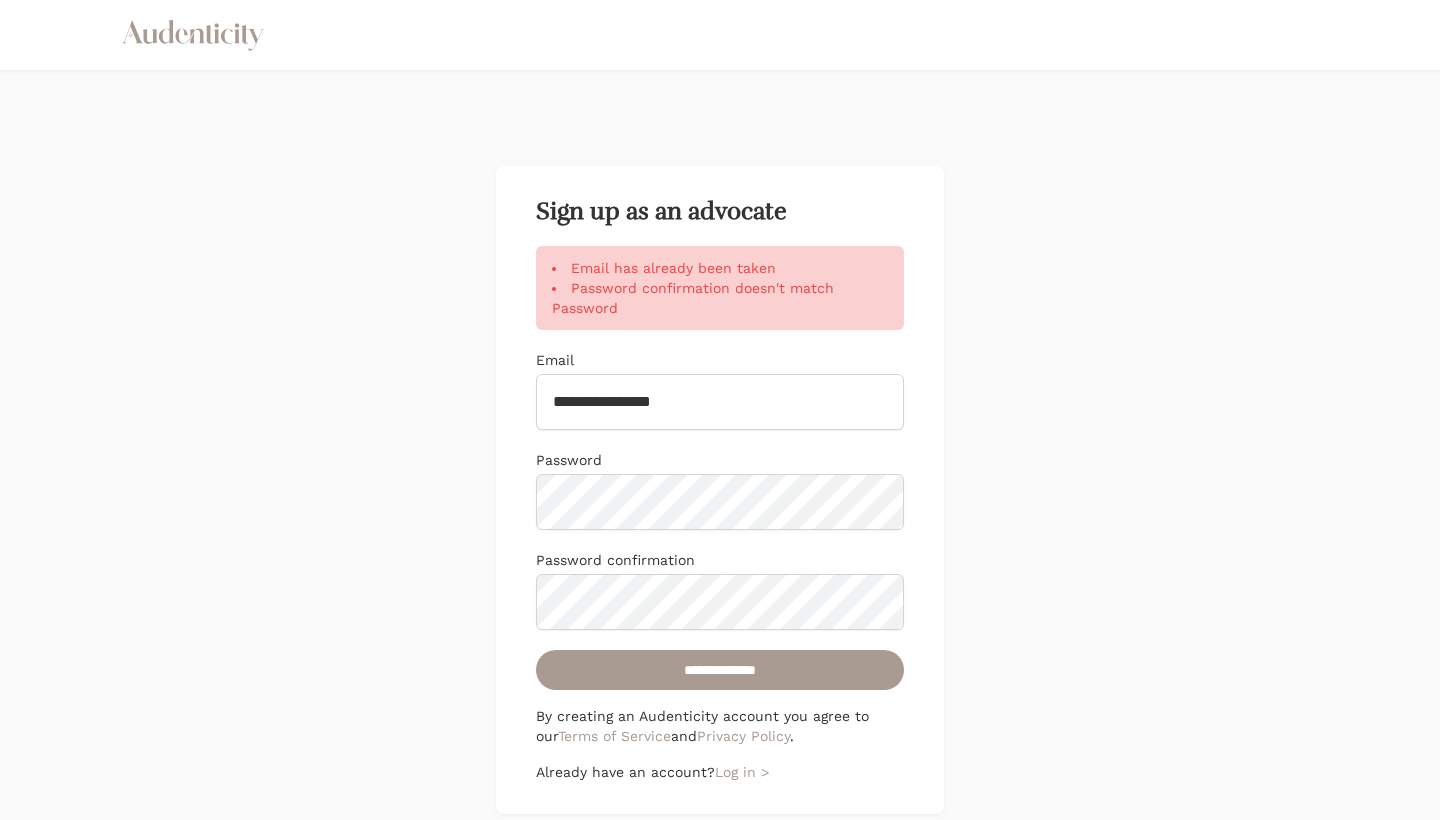 scroll, scrollTop: 0, scrollLeft: 0, axis: both 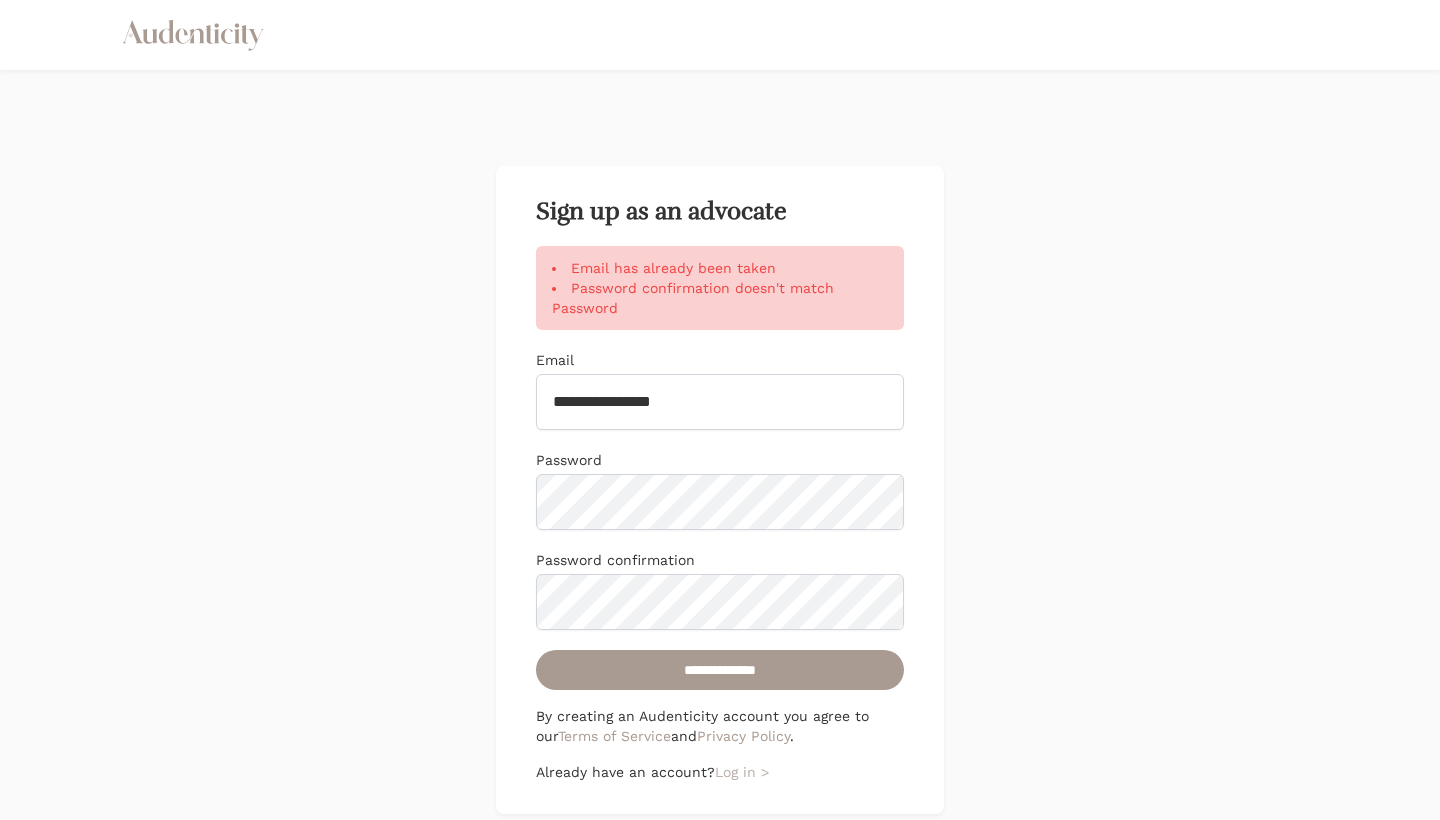 click on "Log in >" at bounding box center (742, 772) 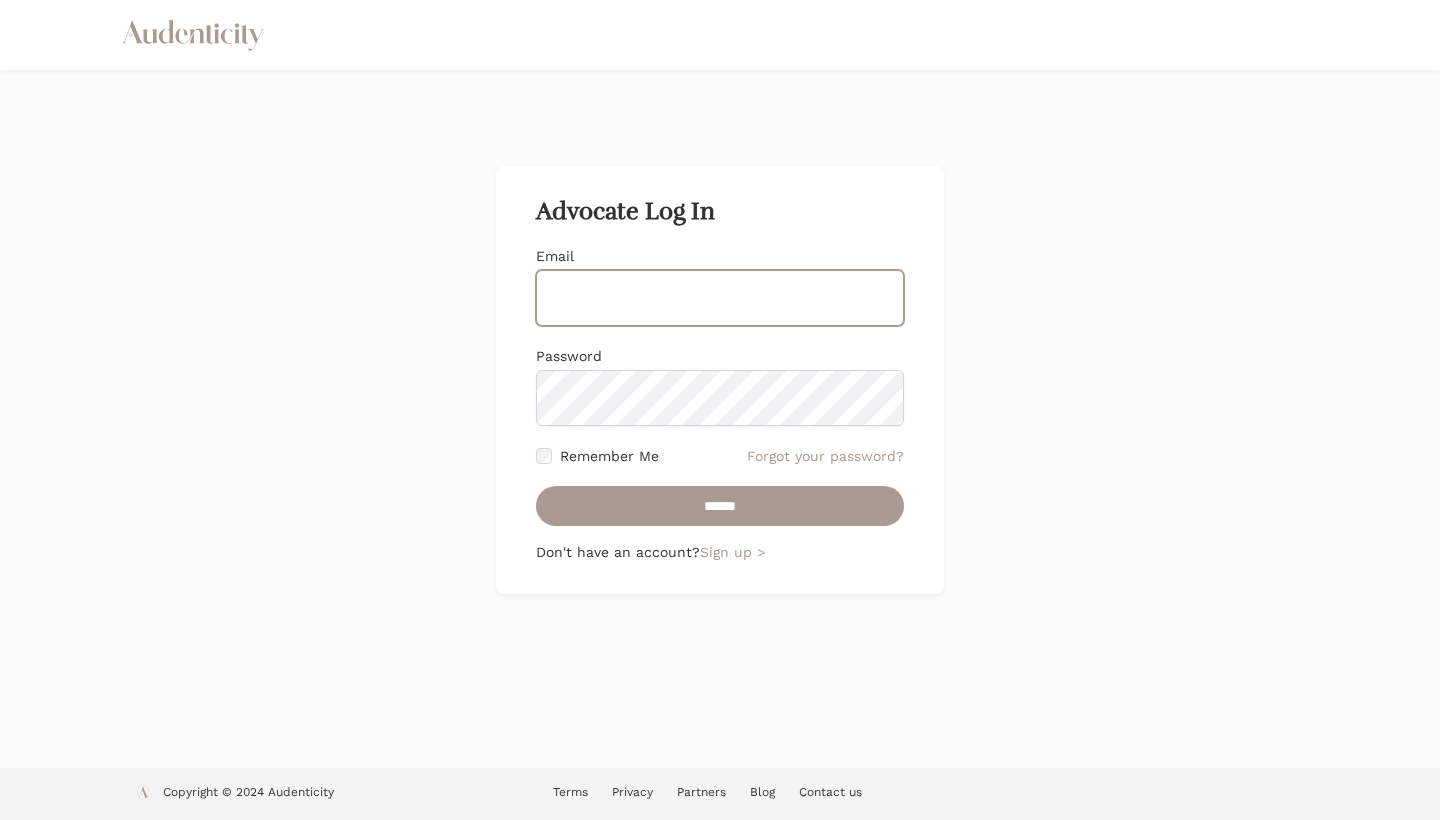 type on "**********" 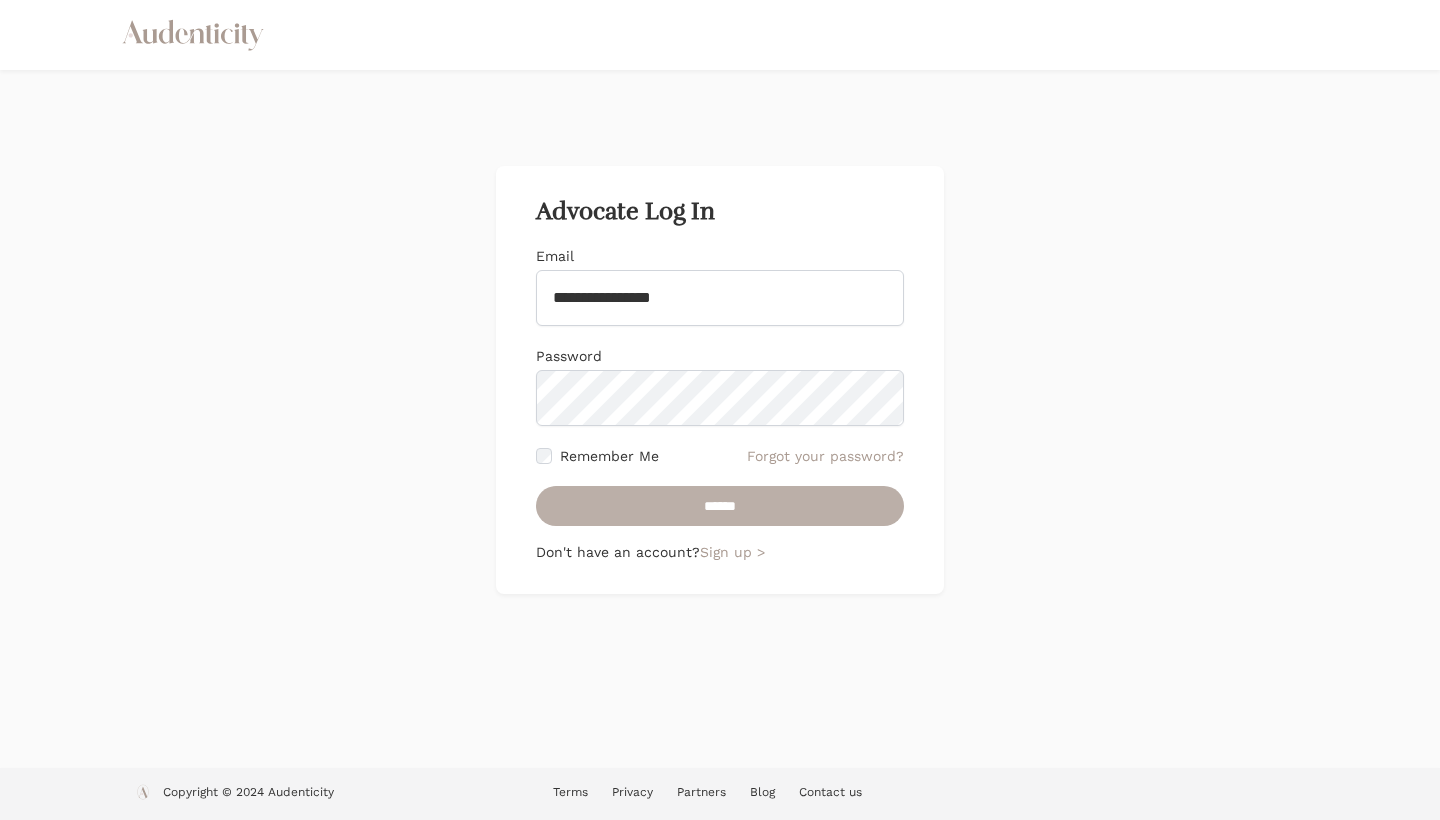 click on "******" at bounding box center [720, 506] 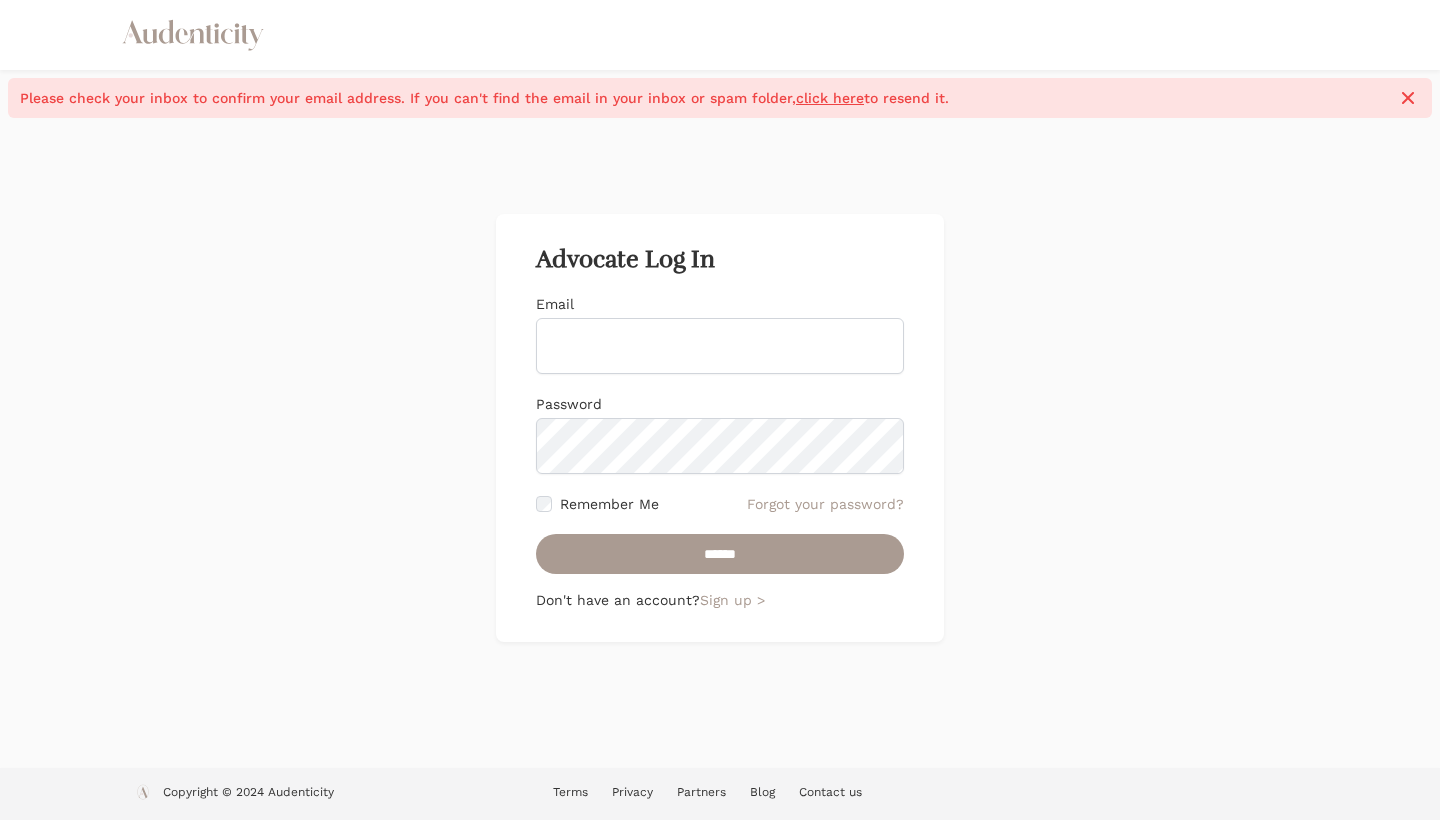 scroll, scrollTop: 0, scrollLeft: 0, axis: both 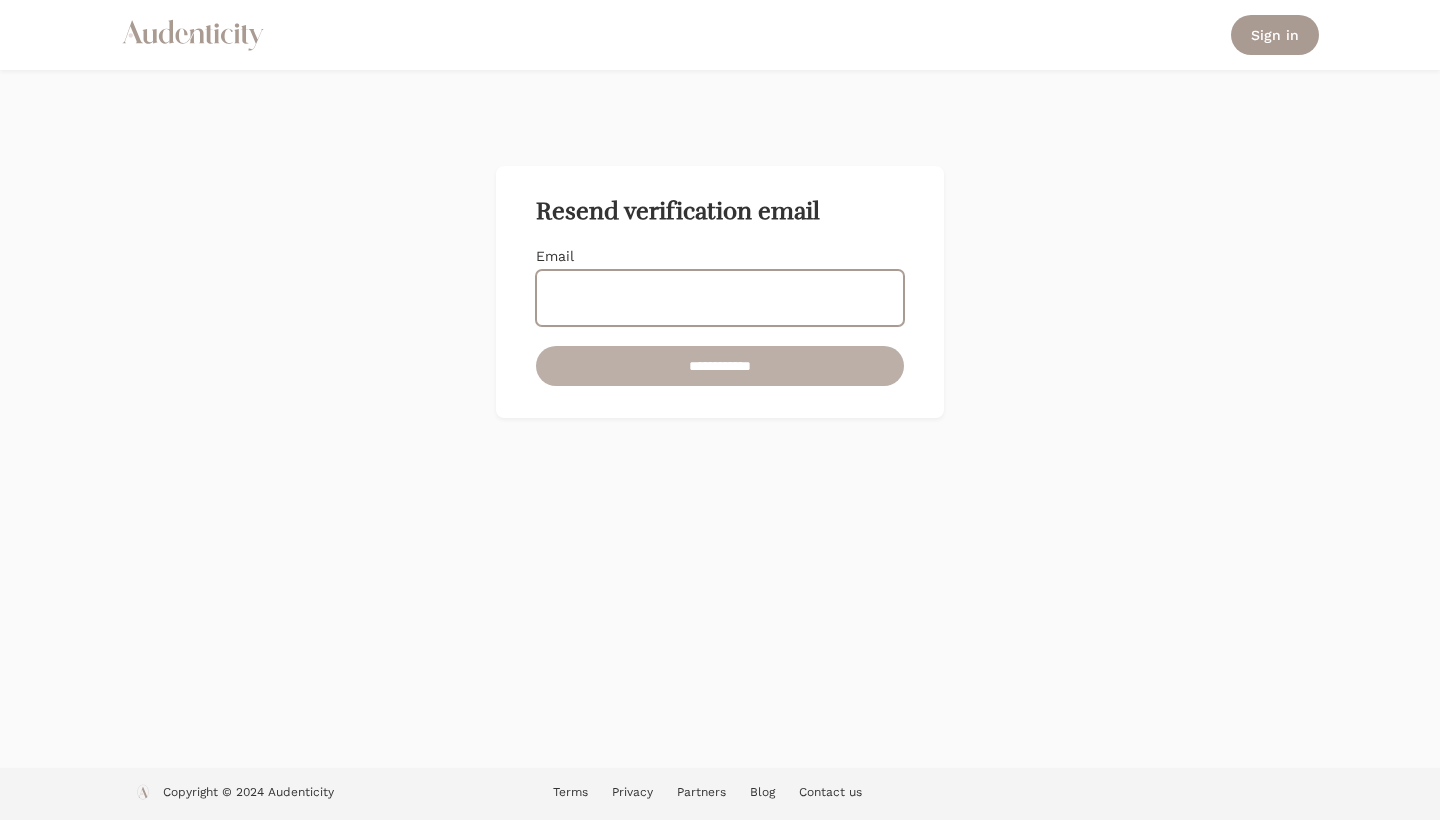 type on "**********" 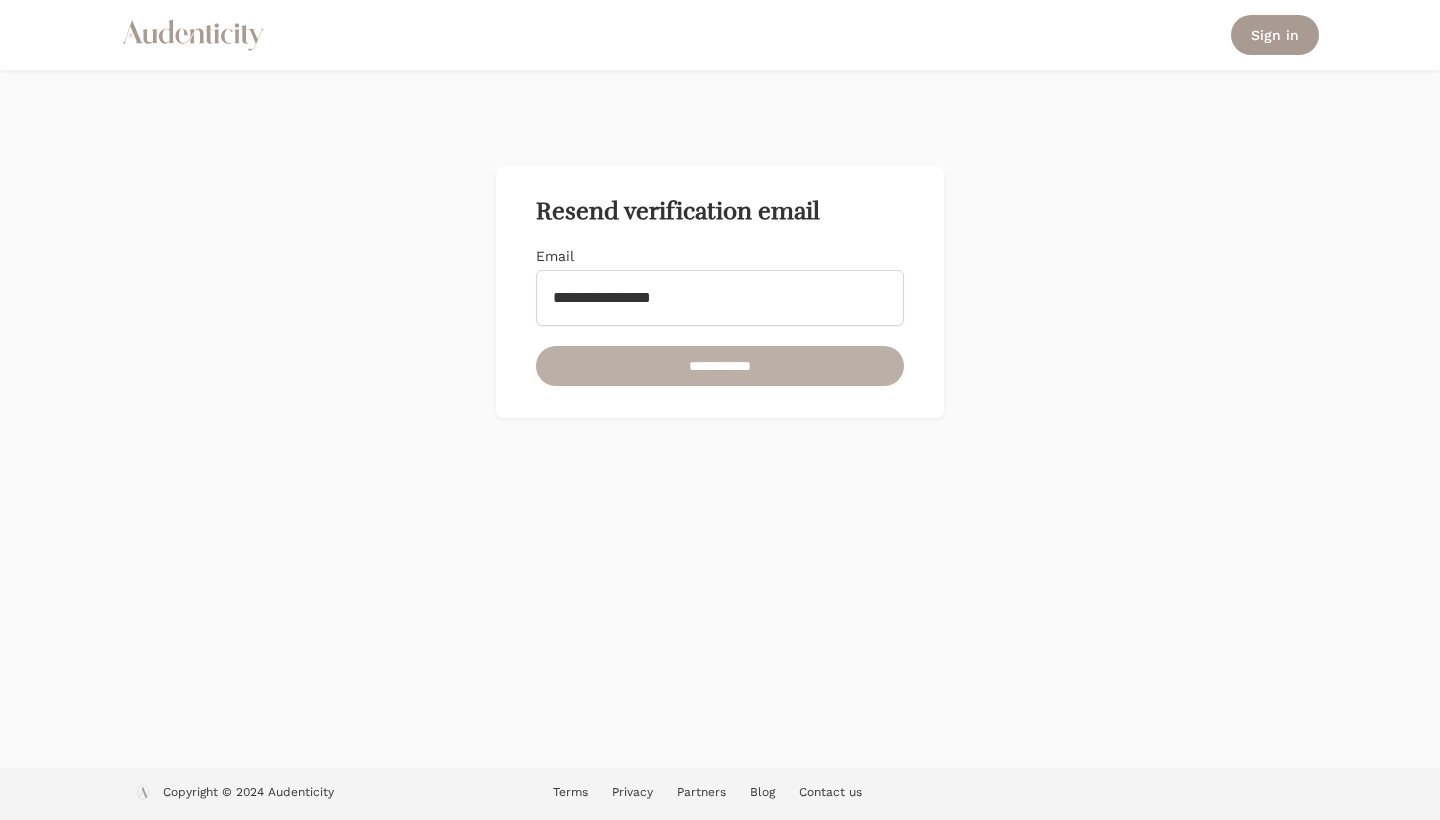 click on "**********" at bounding box center (720, 366) 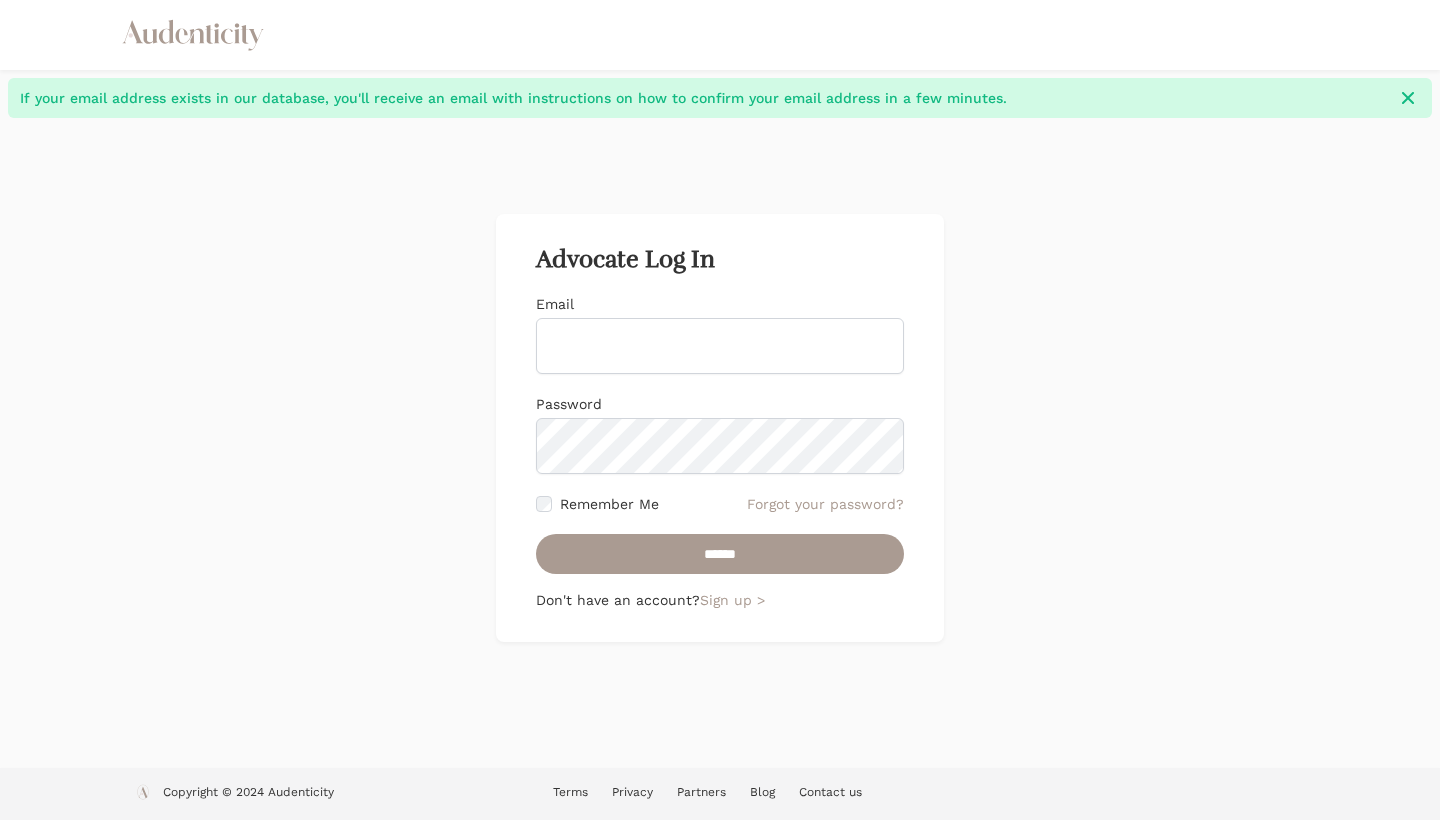 scroll, scrollTop: 0, scrollLeft: 0, axis: both 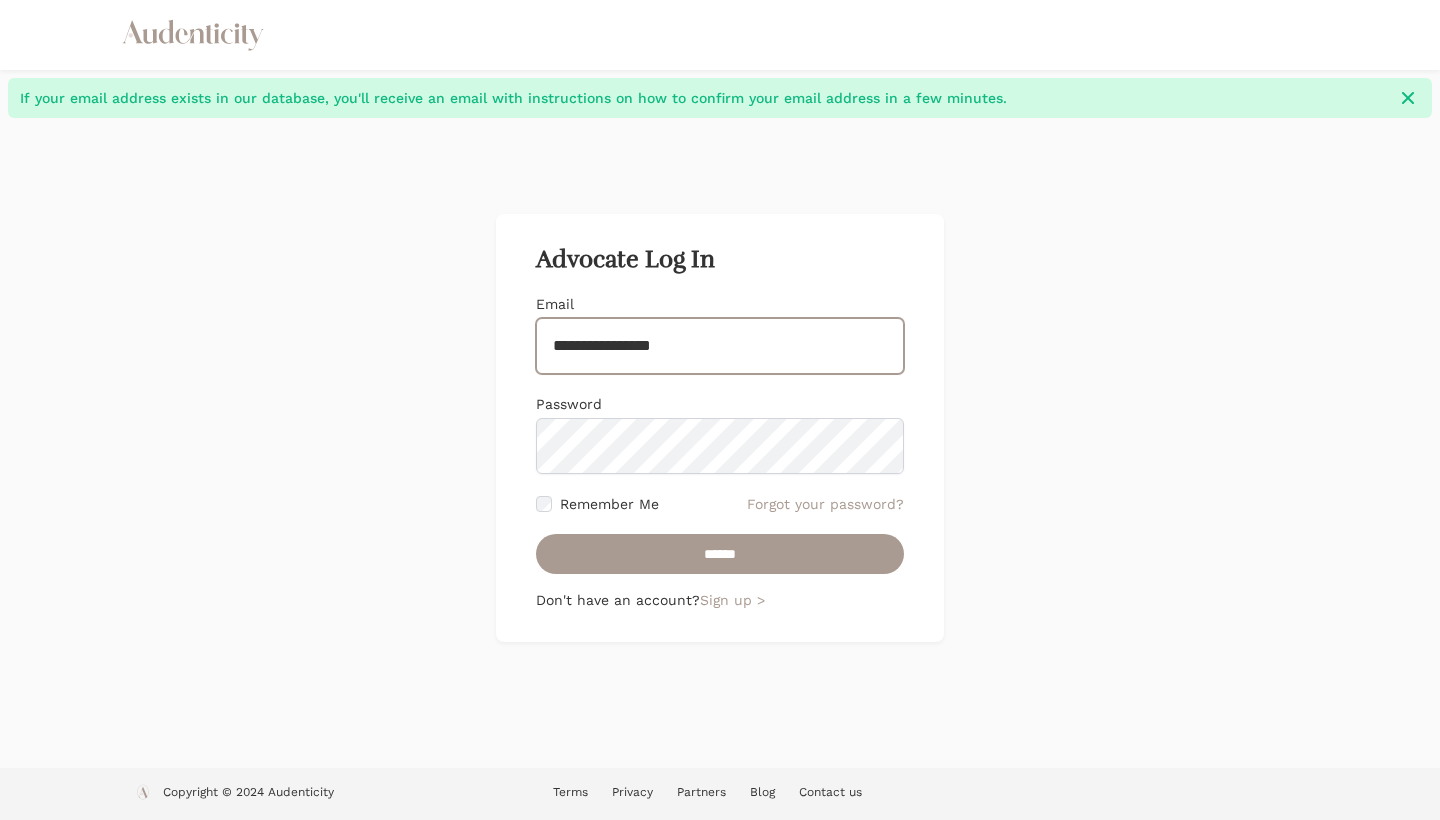 type on "**********" 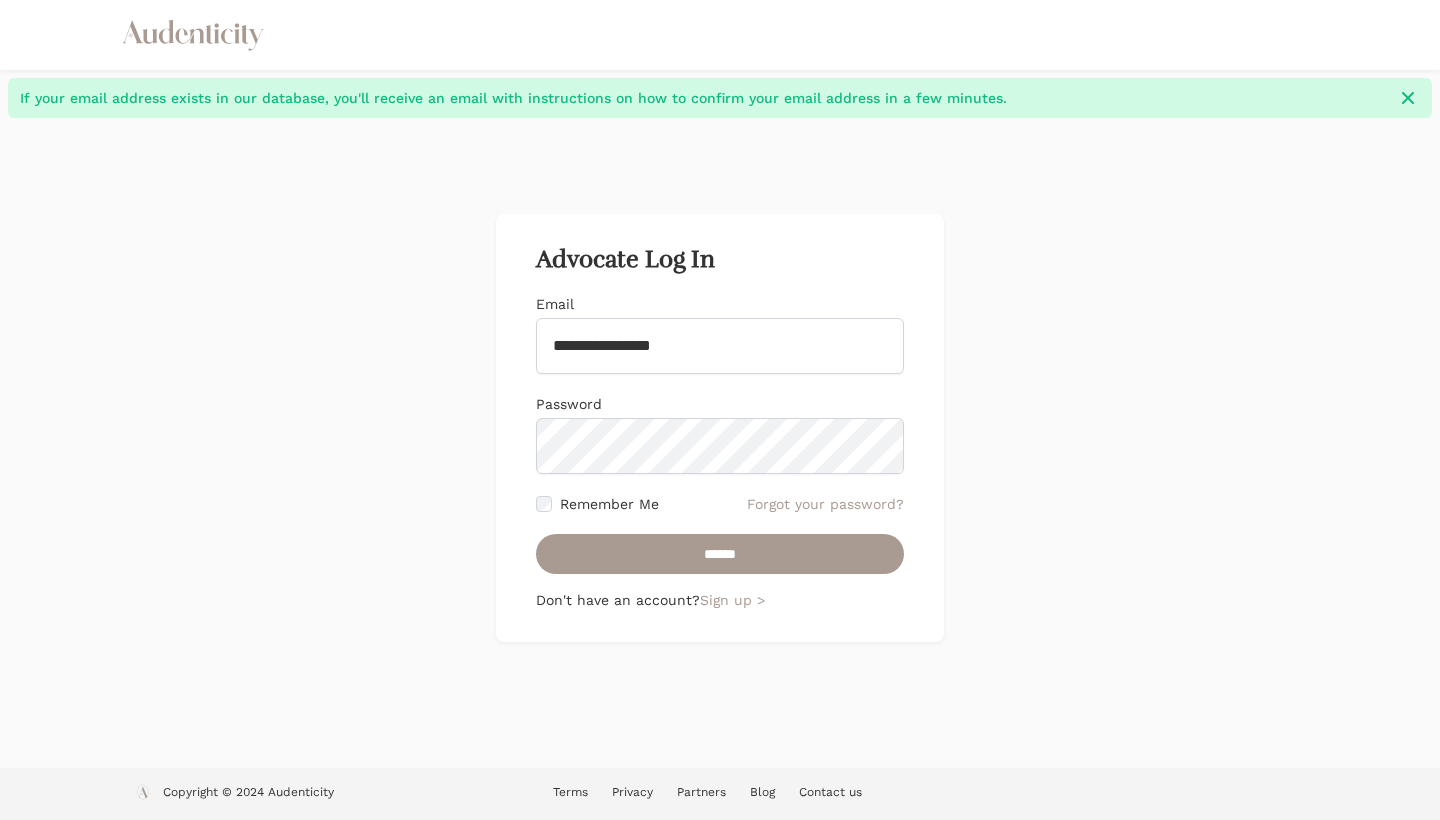 click on "**********" at bounding box center [720, 434] 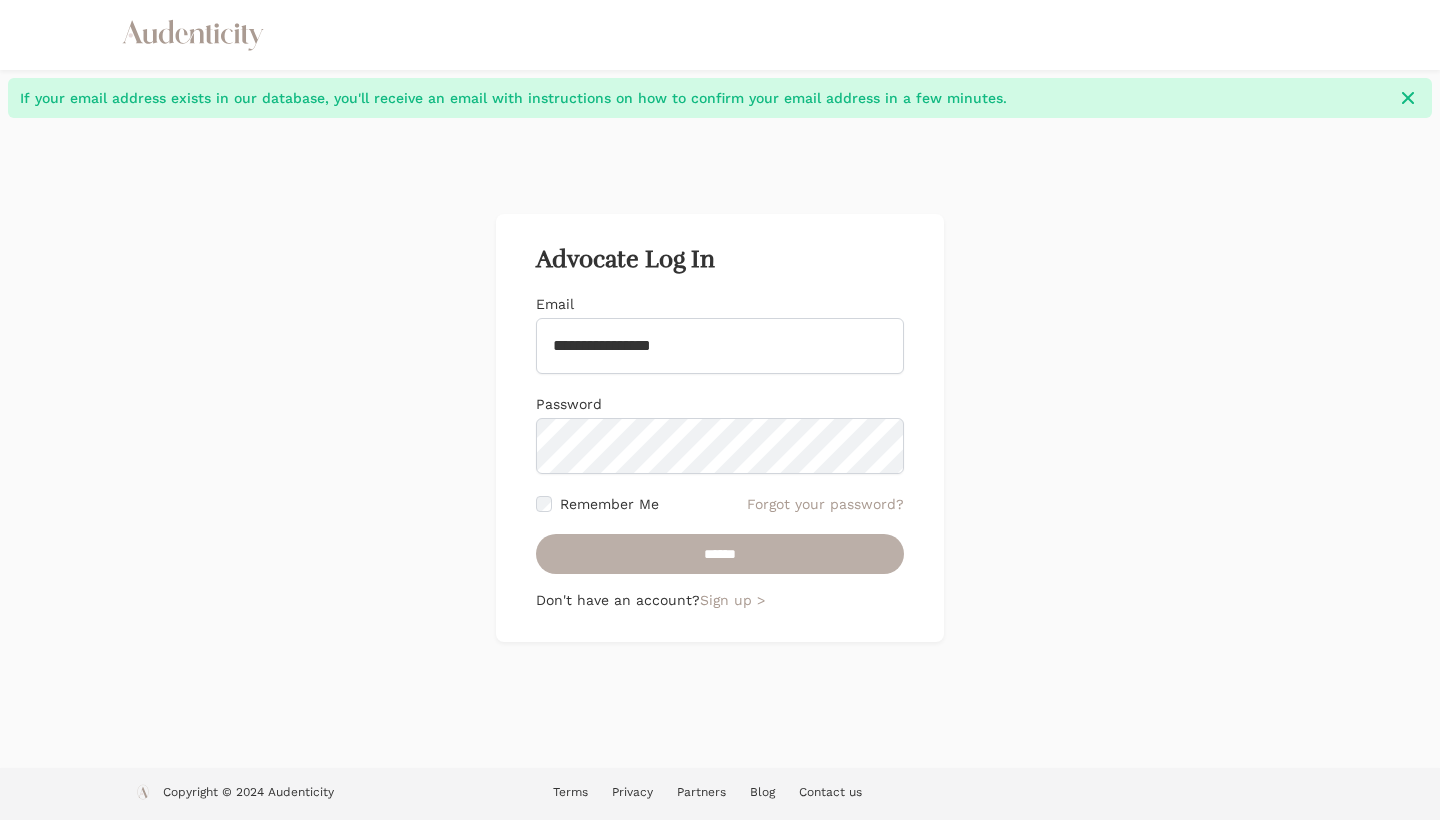 click on "******" at bounding box center [720, 554] 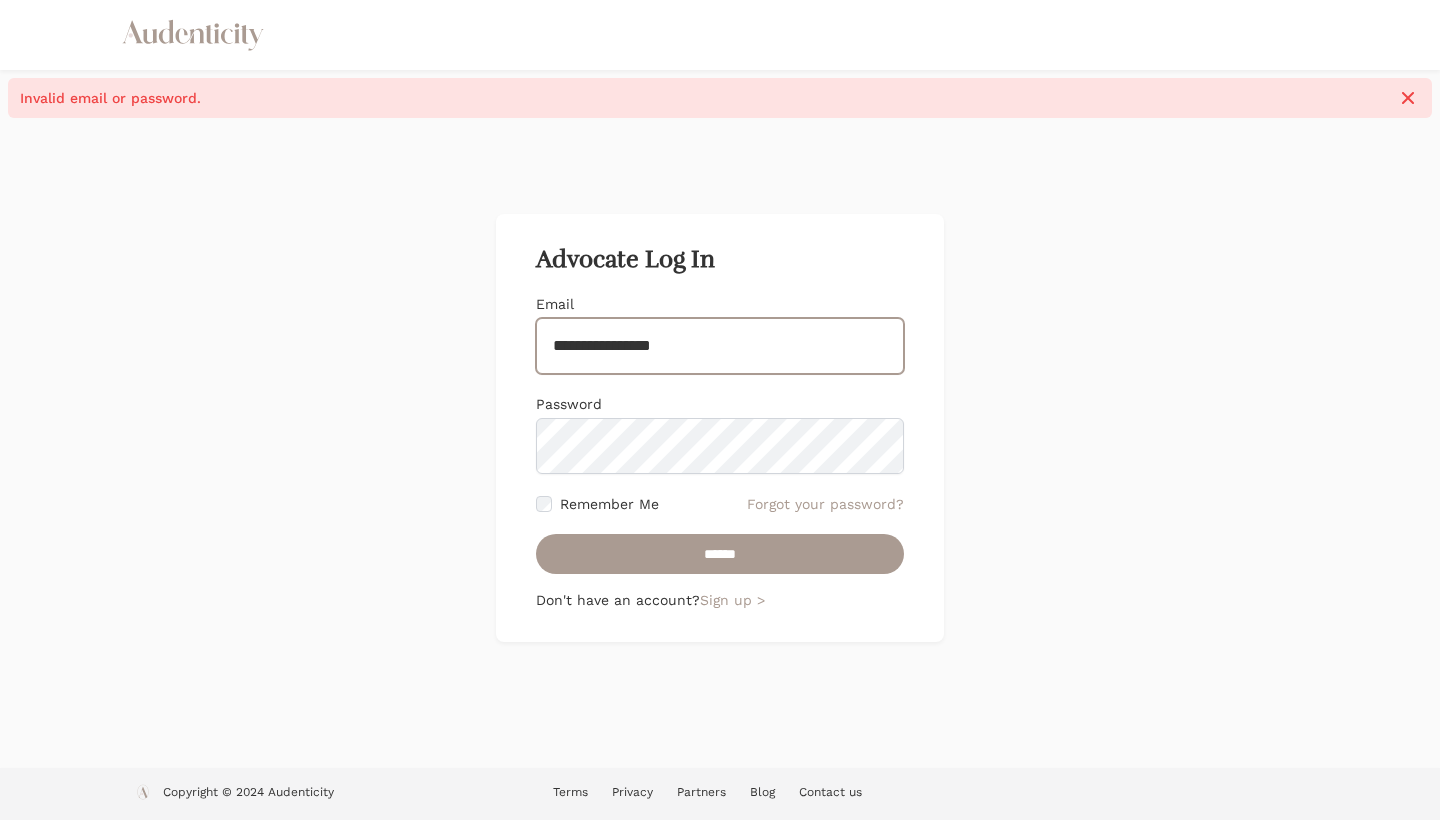 scroll, scrollTop: 0, scrollLeft: 0, axis: both 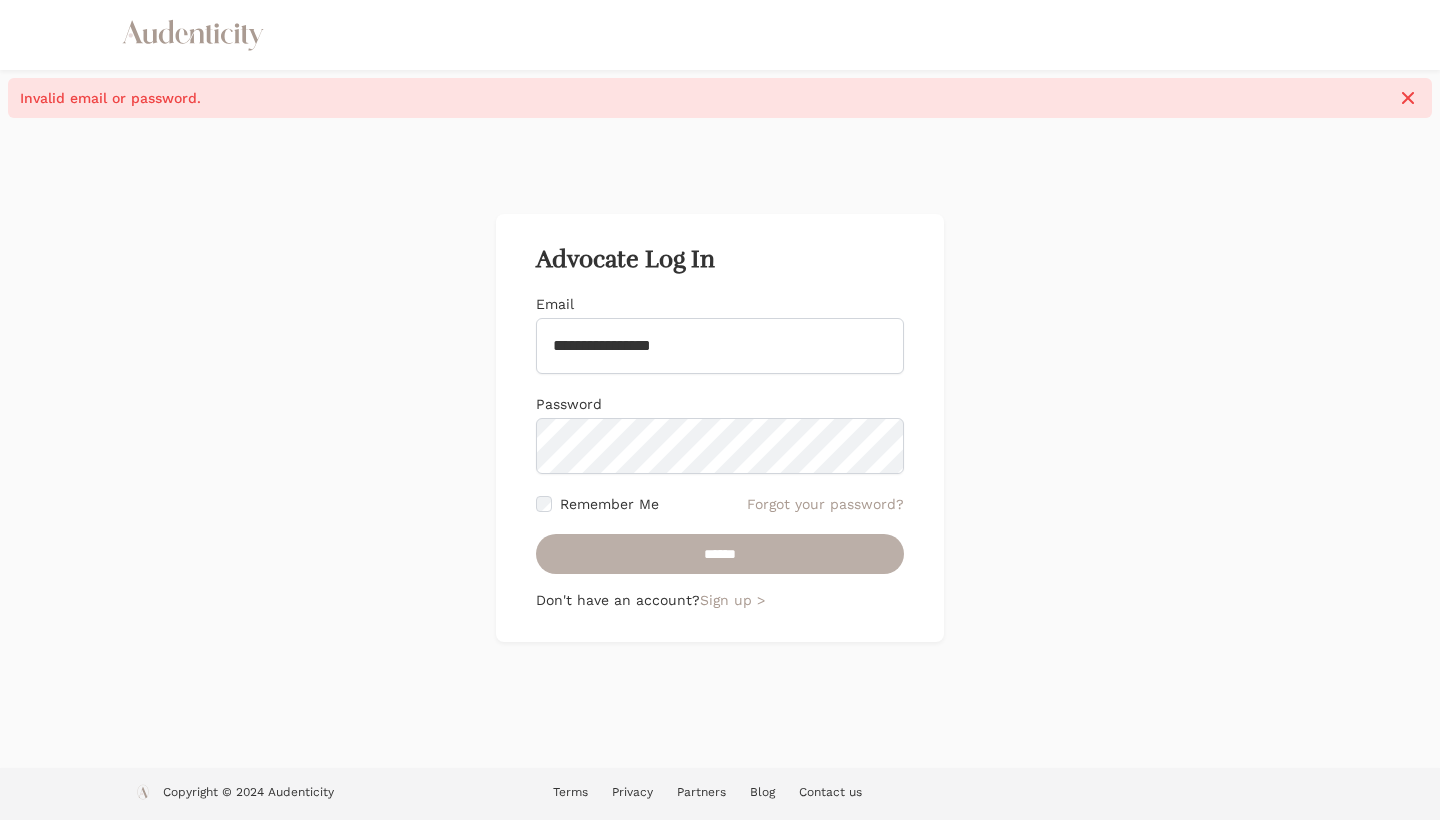 click on "******" at bounding box center (720, 554) 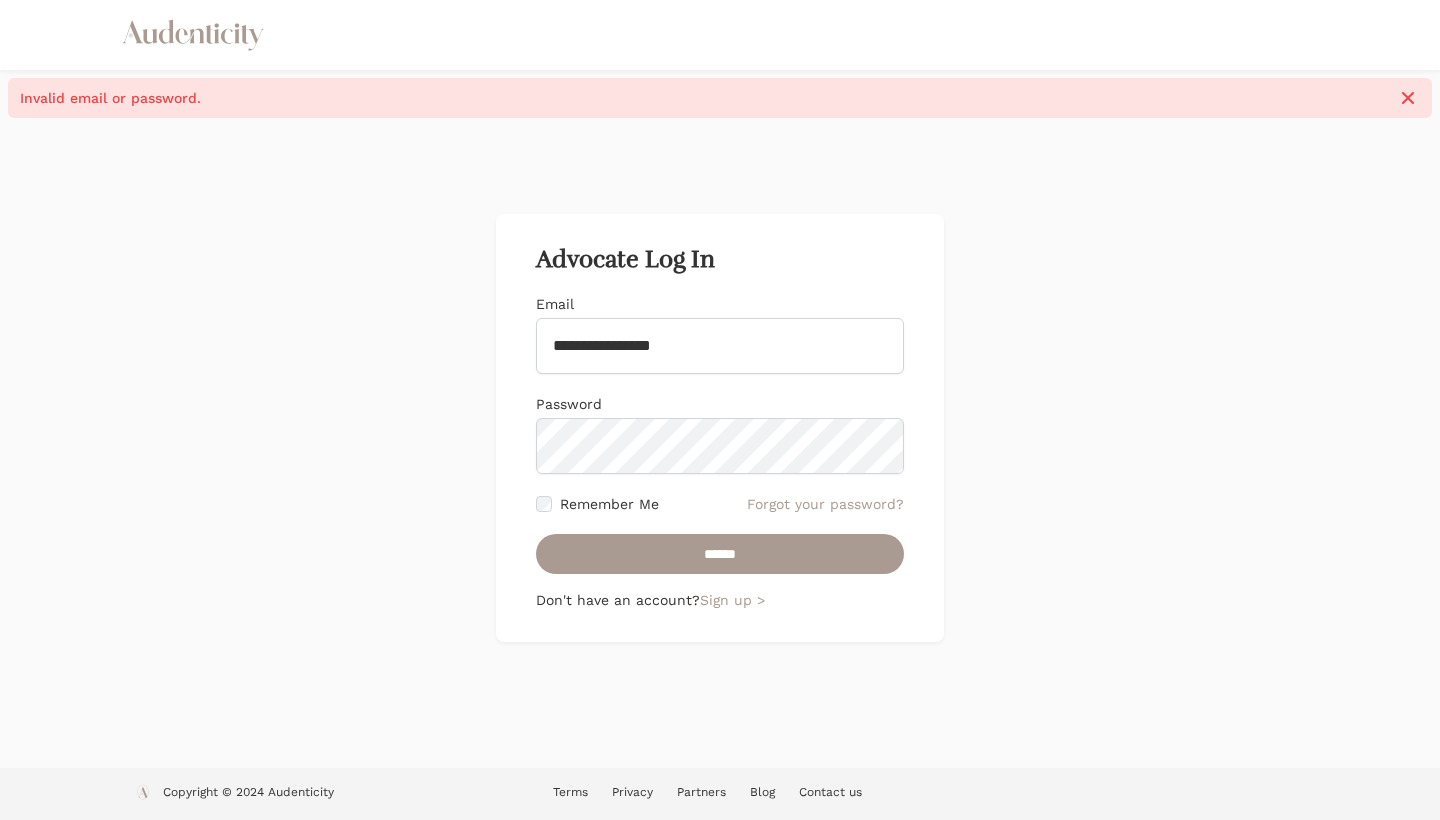 scroll, scrollTop: 0, scrollLeft: 0, axis: both 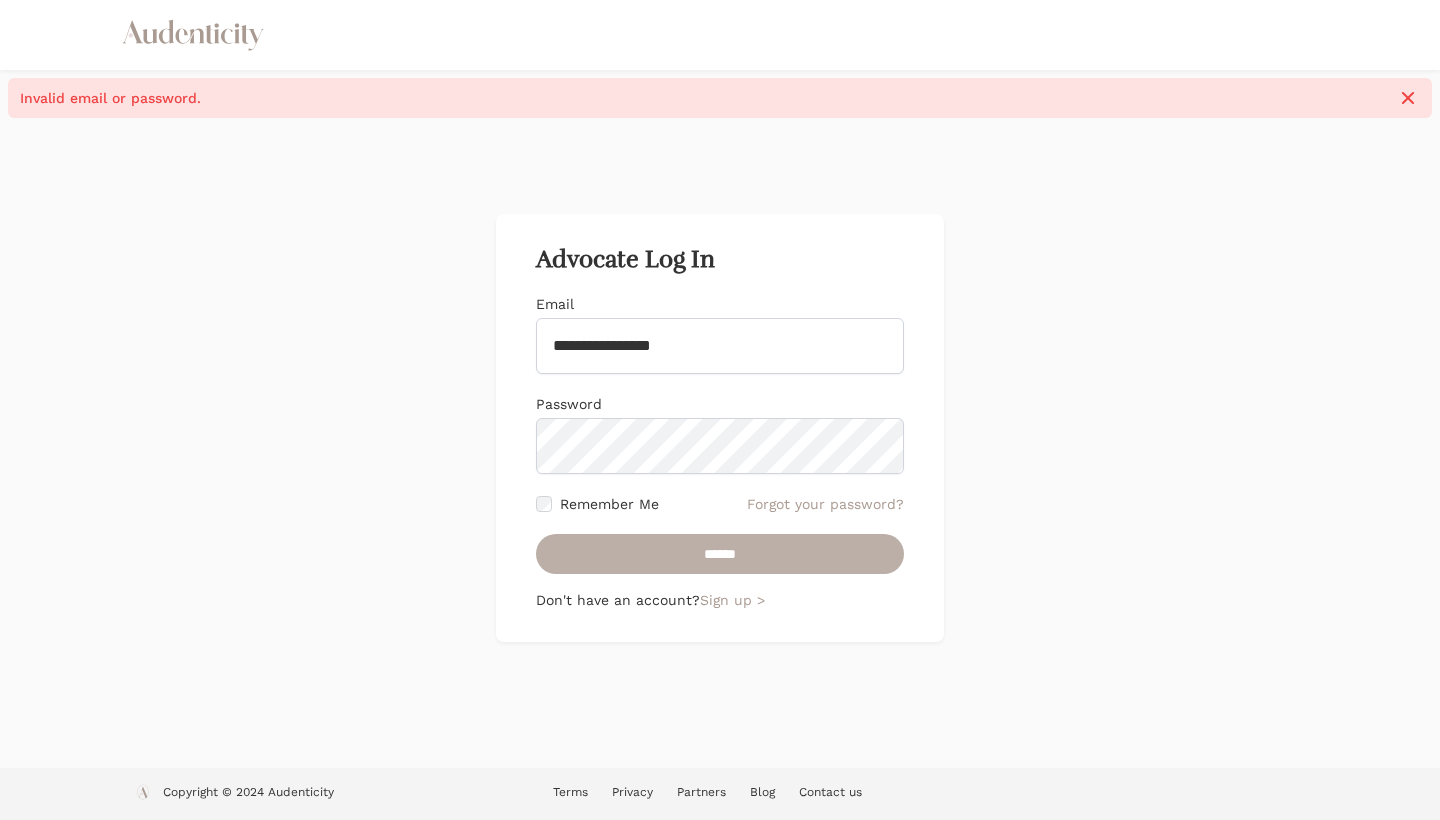click on "******" at bounding box center [720, 554] 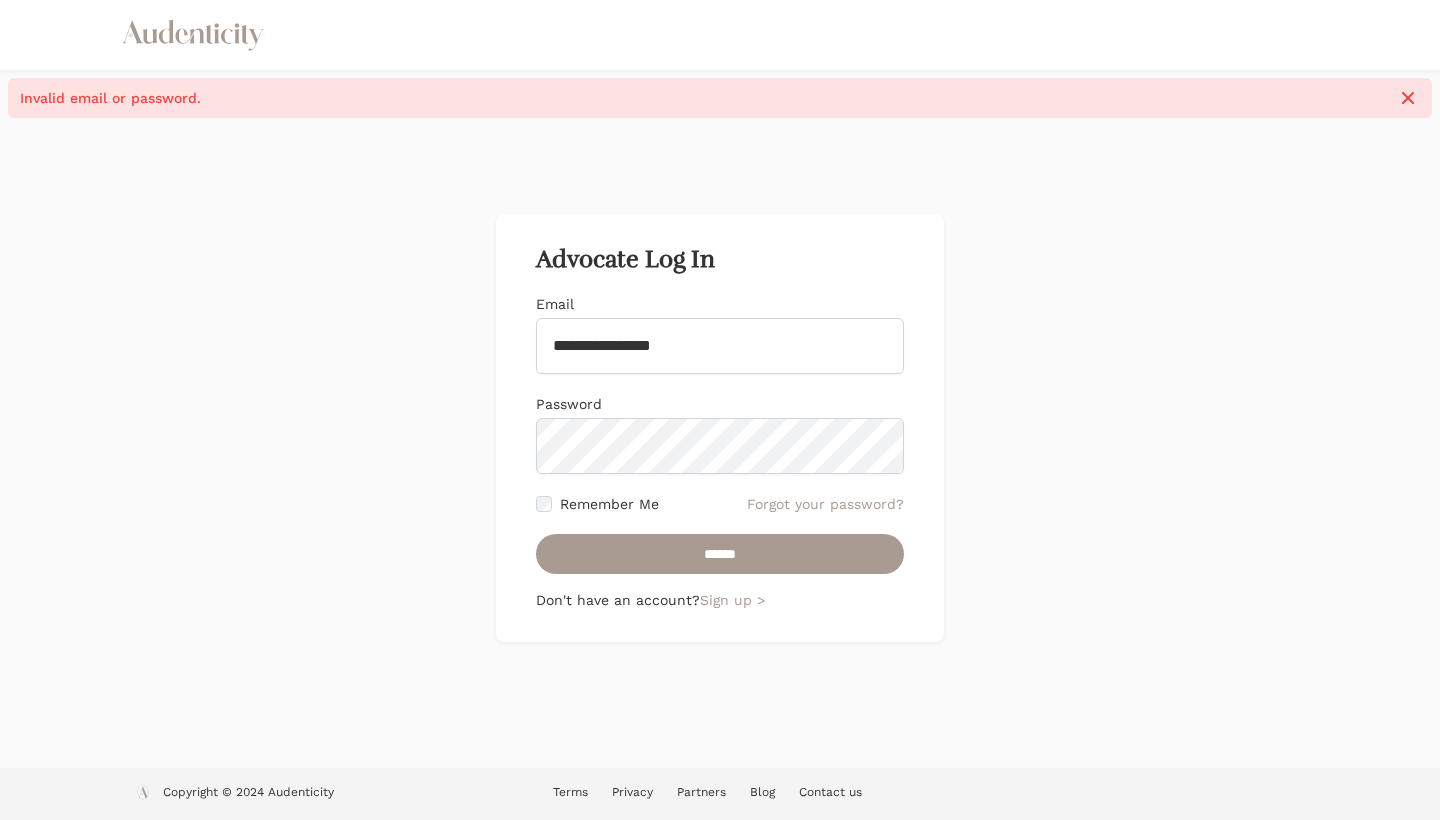 scroll, scrollTop: 0, scrollLeft: 0, axis: both 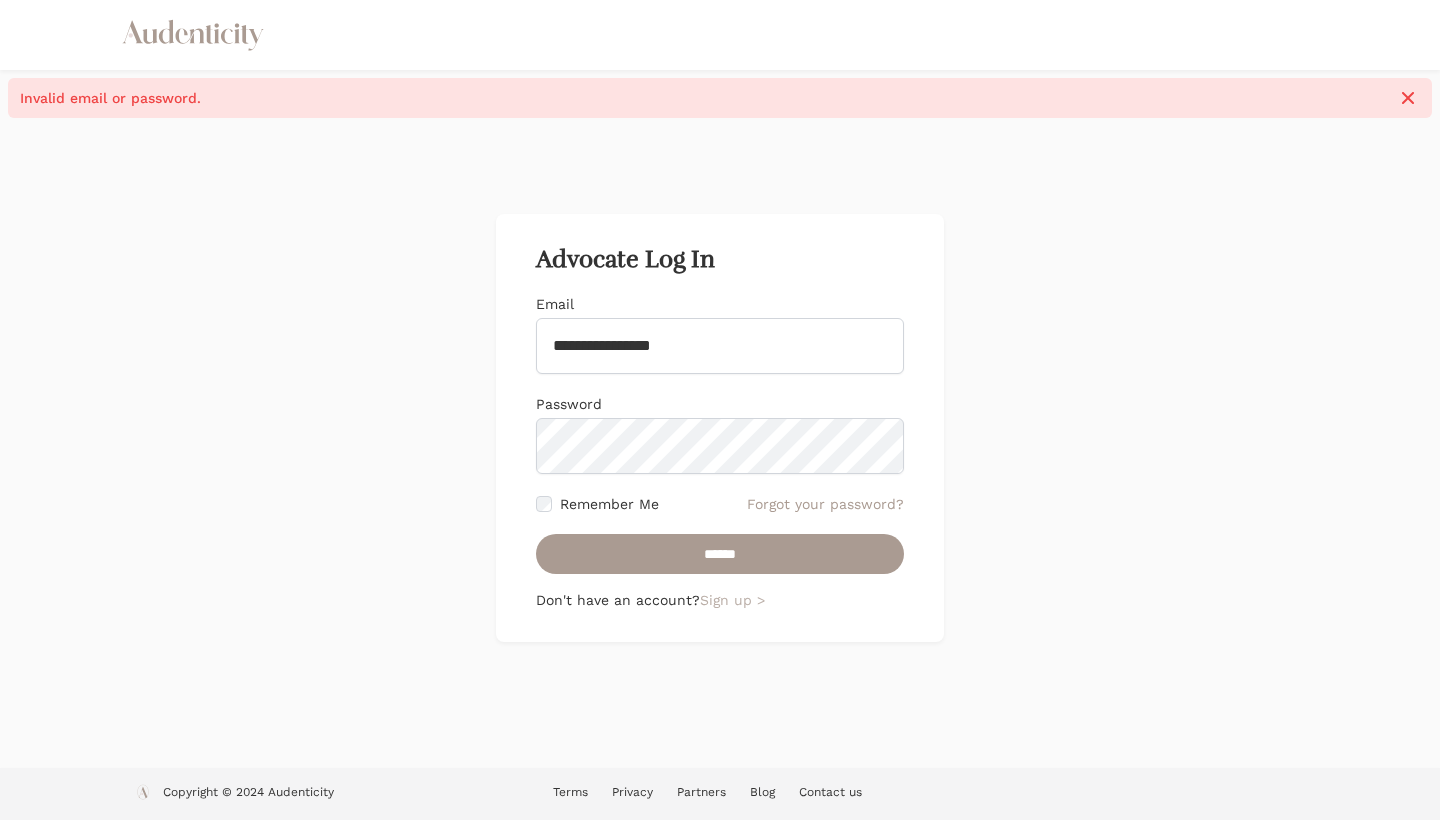 click on "Sign up >" at bounding box center (732, 600) 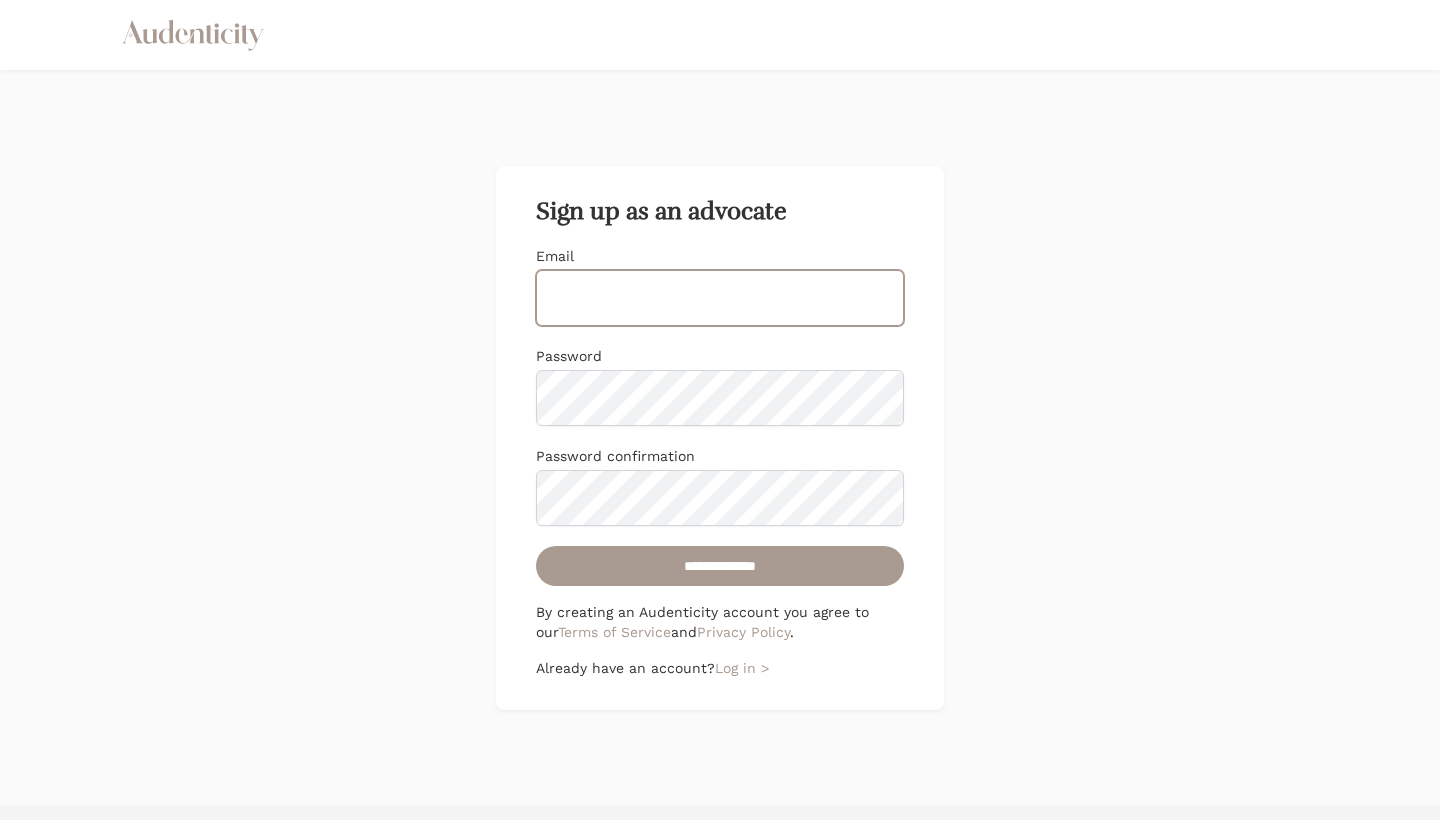 type on "**********" 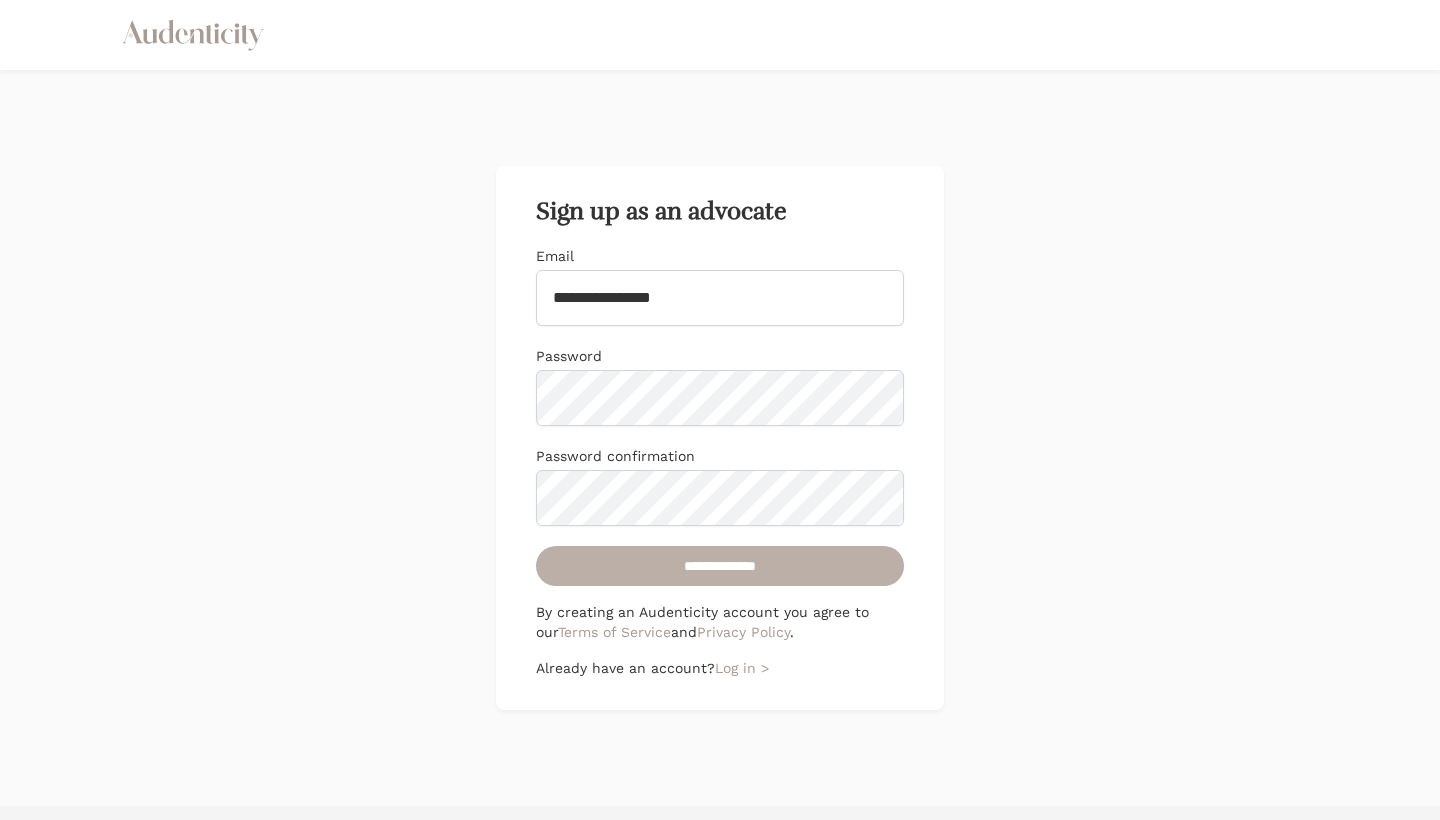click on "**********" at bounding box center (720, 566) 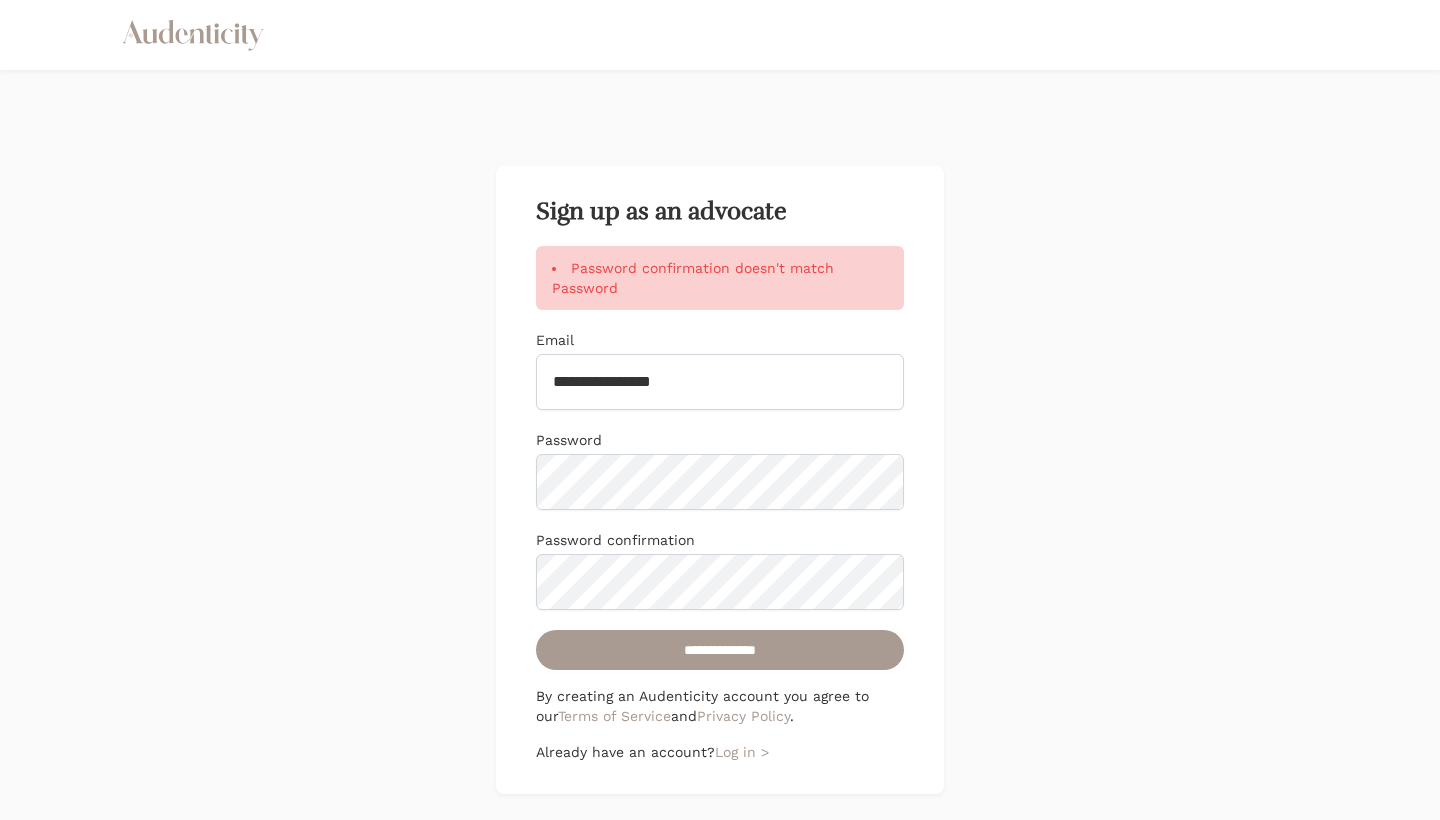scroll, scrollTop: 0, scrollLeft: 0, axis: both 